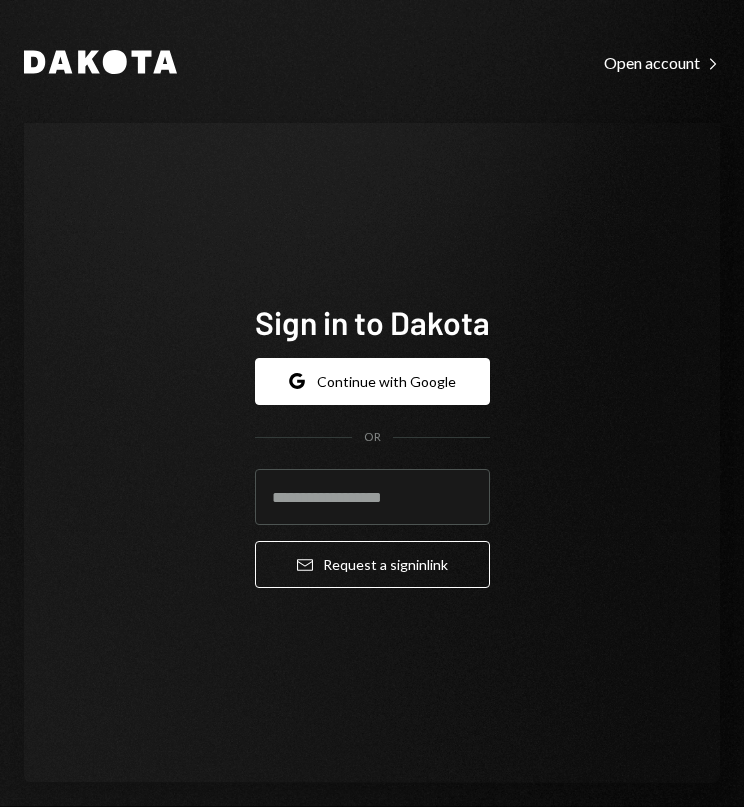 scroll, scrollTop: 0, scrollLeft: 0, axis: both 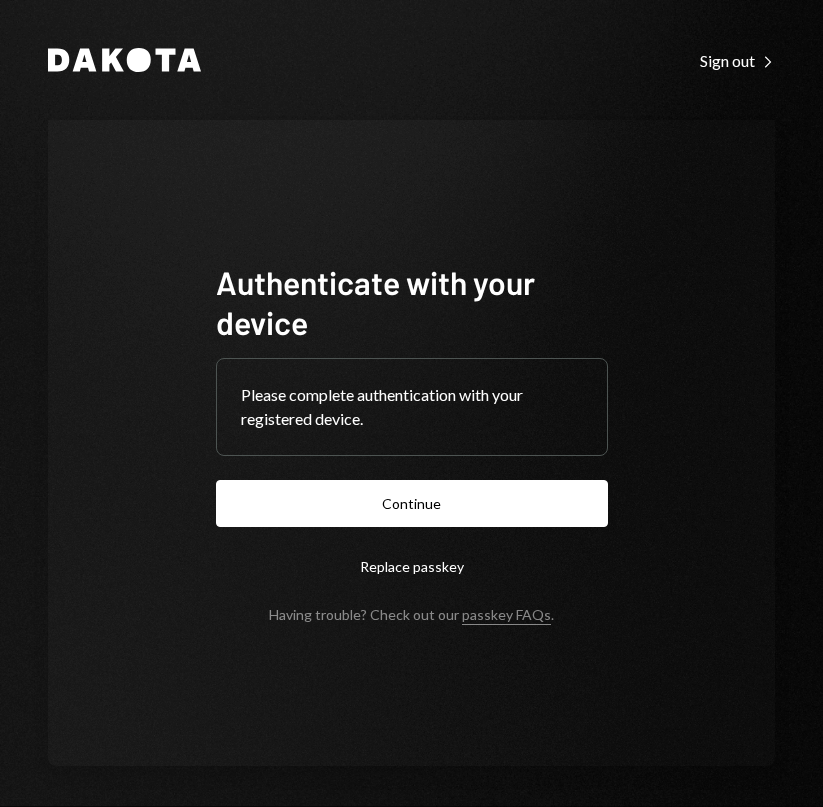 click on "Authenticate with your device Please complete authentication with your registered device. Continue Replace passkey Having trouble? Check out our   passkey FAQs ." at bounding box center [412, 442] 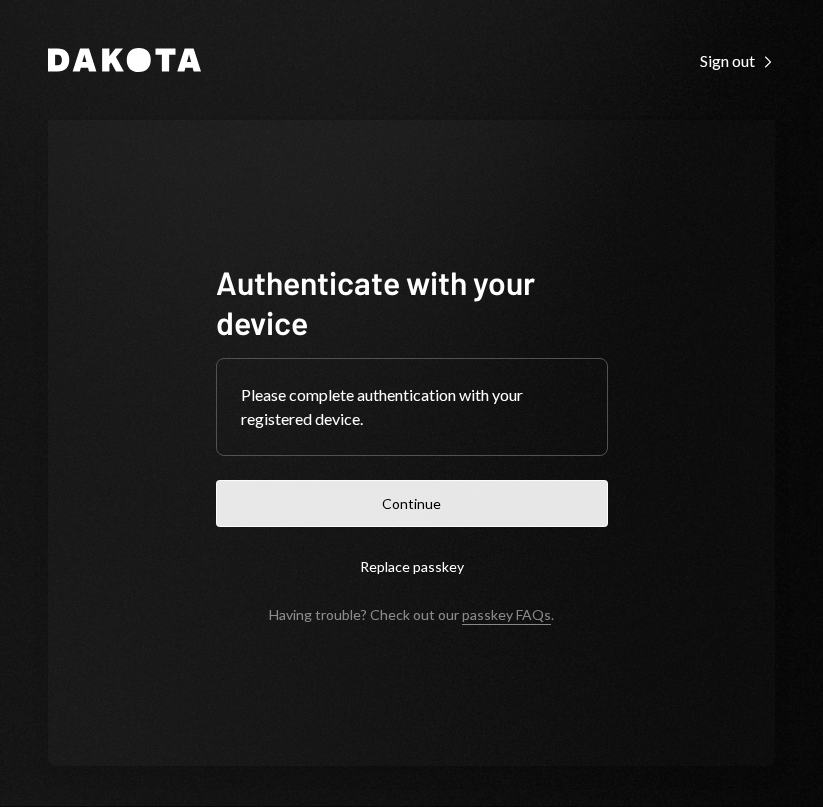 click on "Continue" at bounding box center (412, 503) 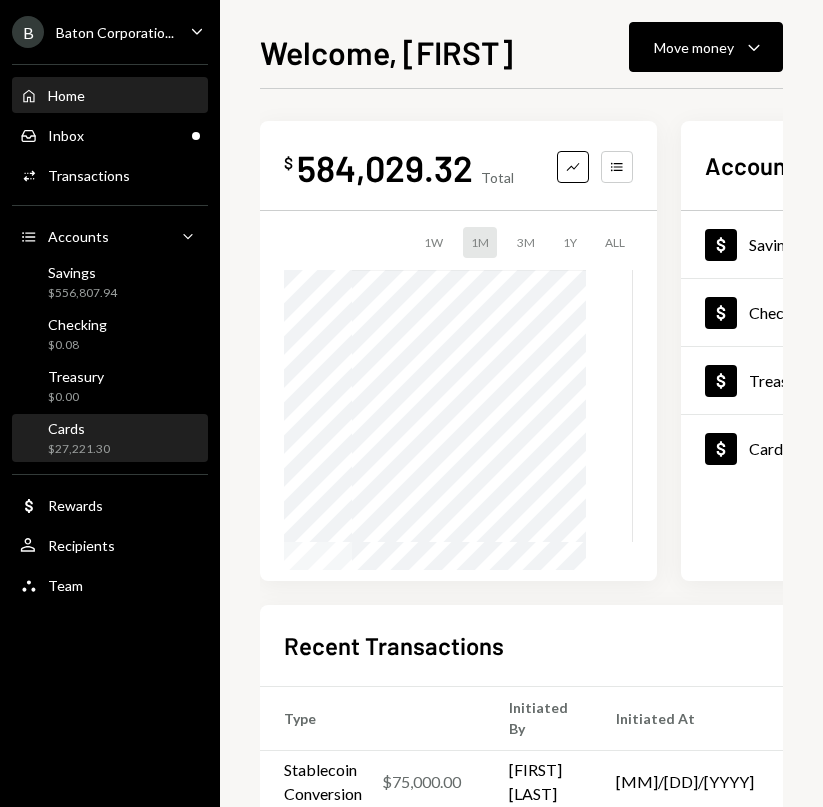 click on "Cards" at bounding box center (79, 428) 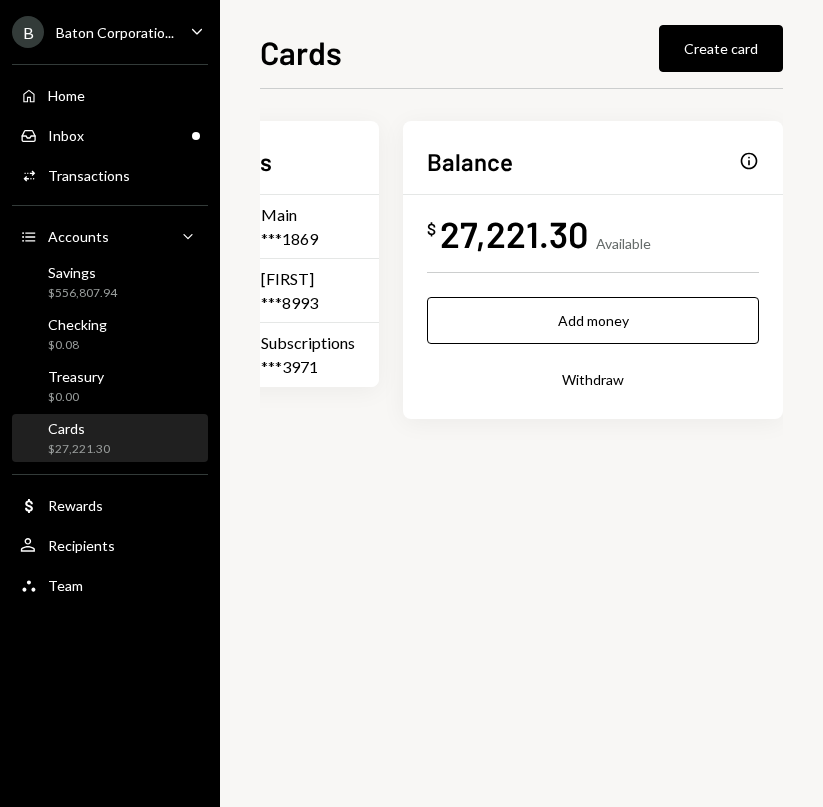 scroll, scrollTop: 0, scrollLeft: 124, axis: horizontal 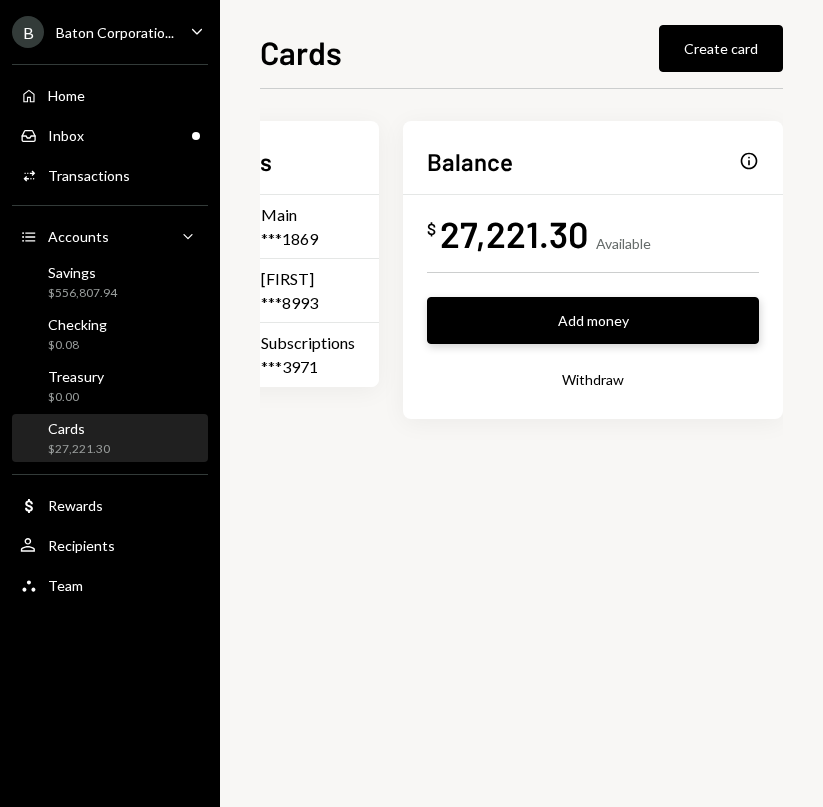 click on "Add money" at bounding box center [593, 320] 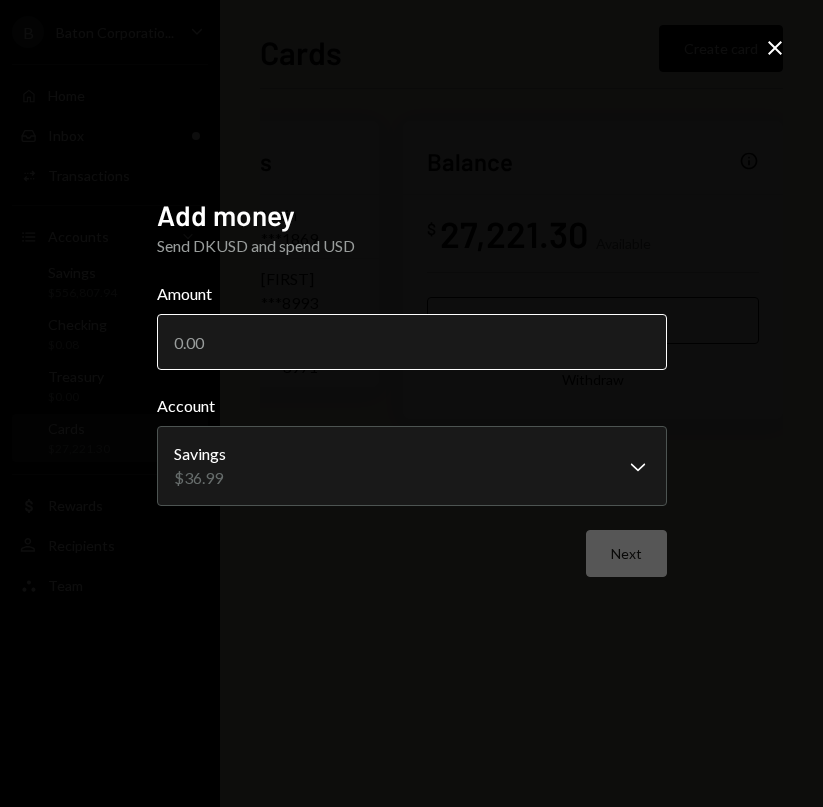 click on "Amount" at bounding box center [412, 342] 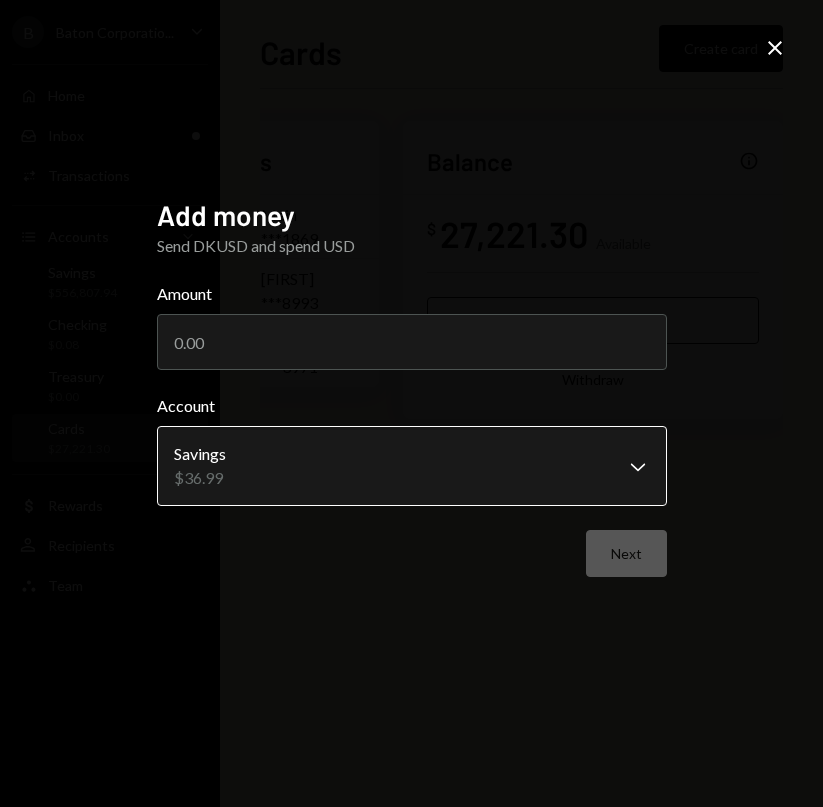 click on "**********" at bounding box center [411, 403] 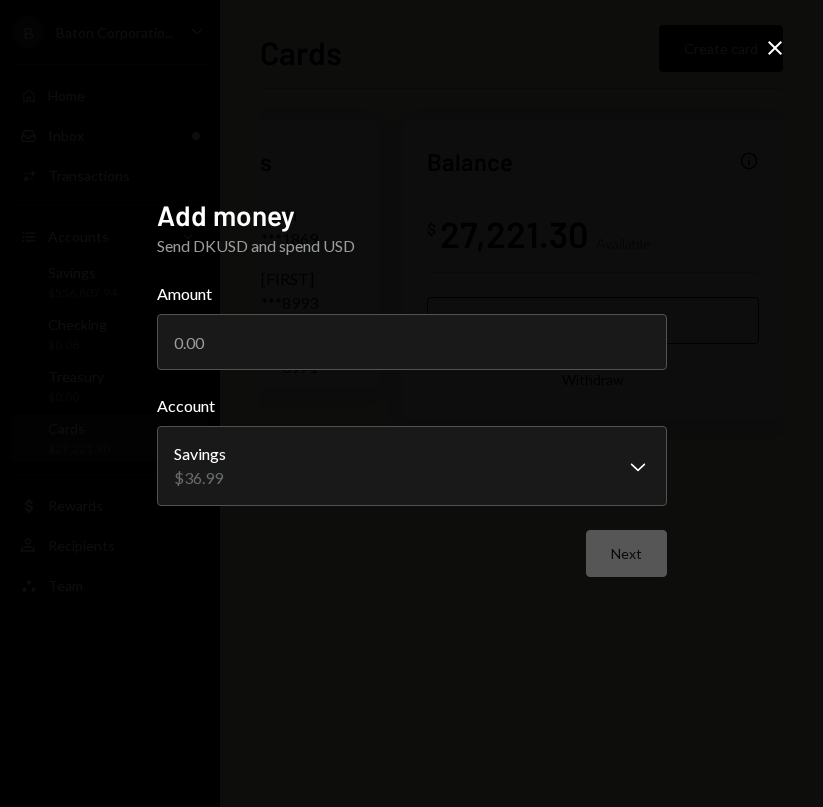 click on "**********" at bounding box center (411, 403) 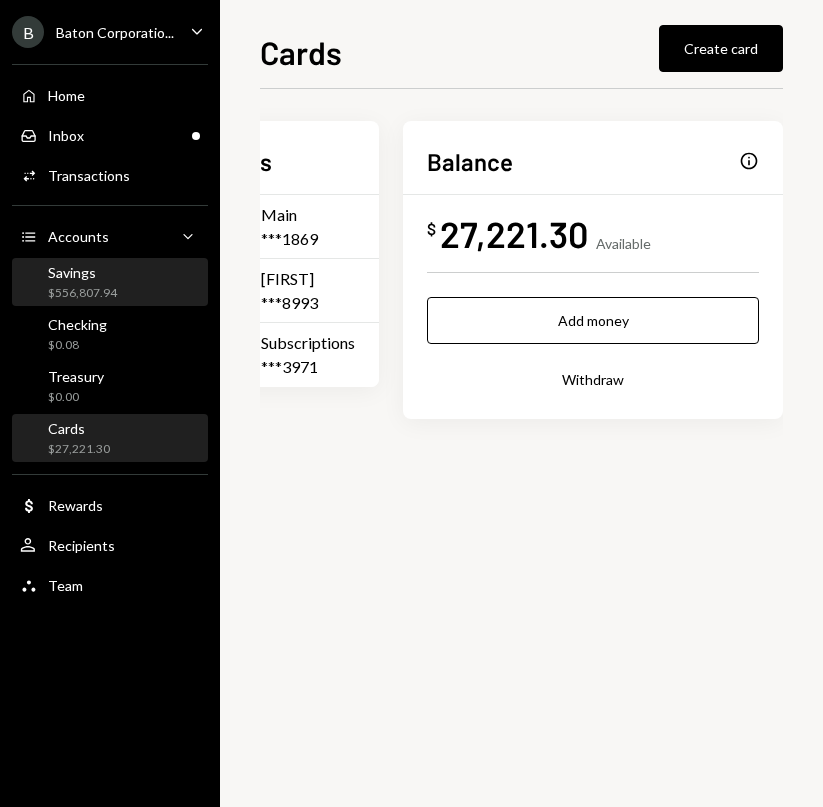 click on "$556,807.94" at bounding box center [82, 293] 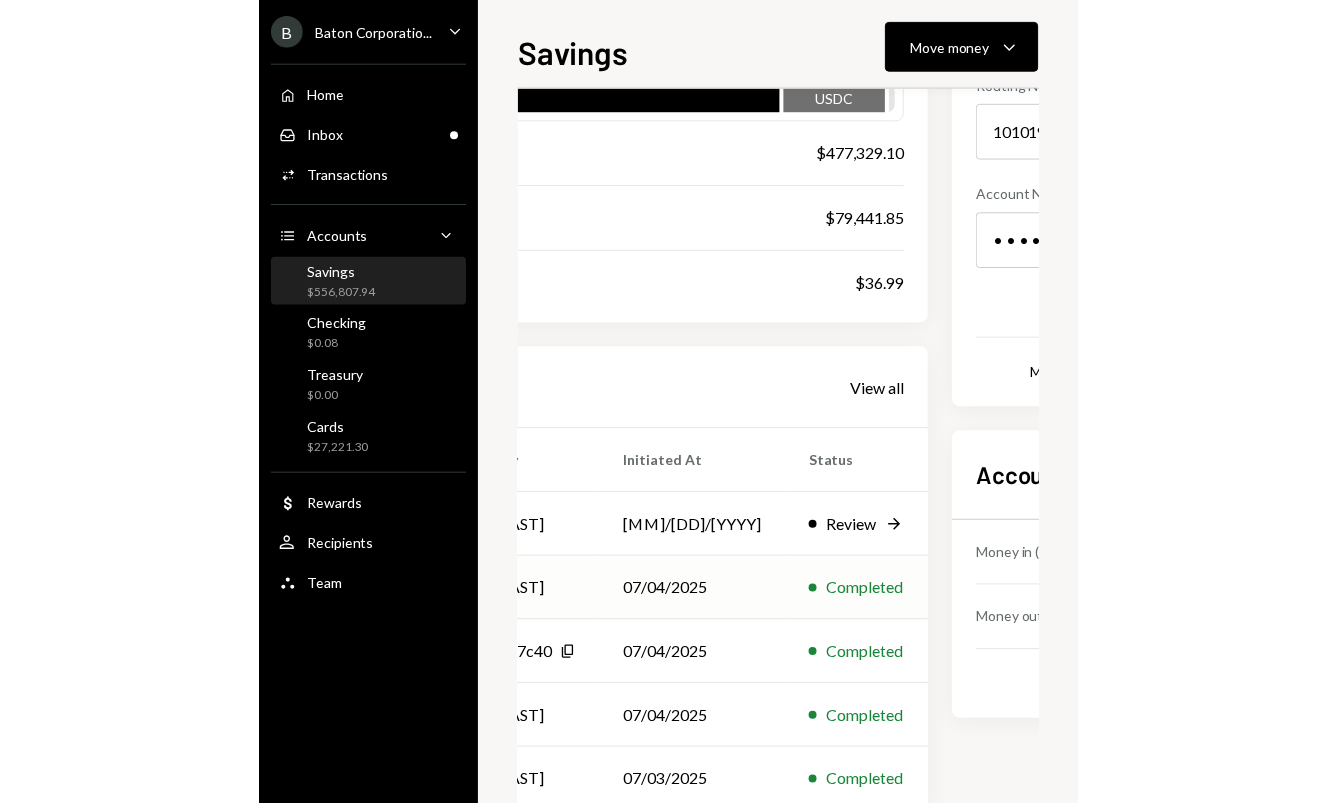 scroll, scrollTop: 222, scrollLeft: 364, axis: both 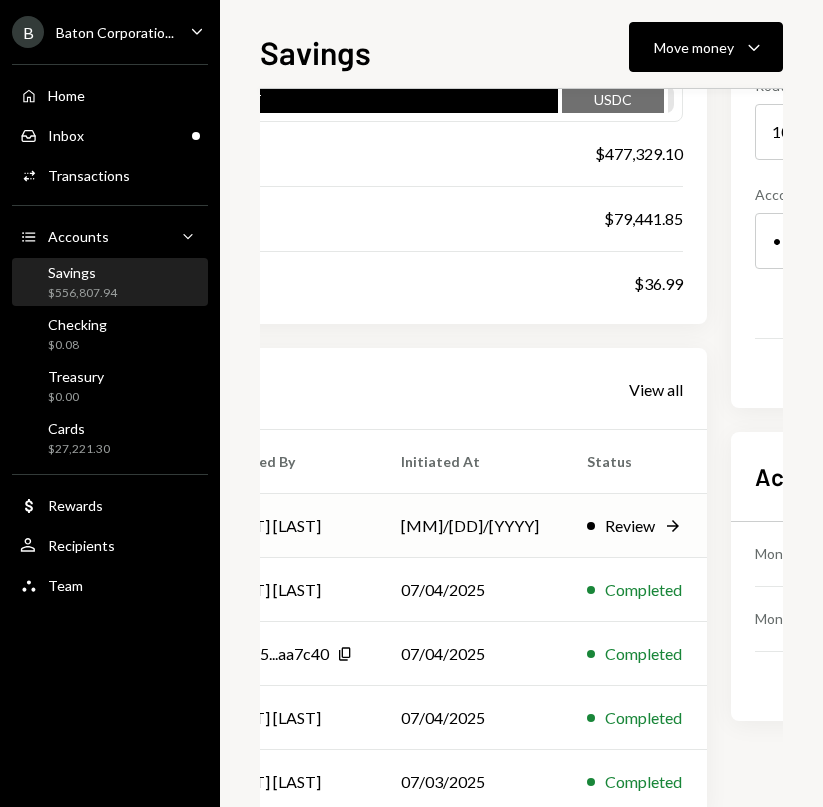 click on "Right Arrow" at bounding box center (673, 526) 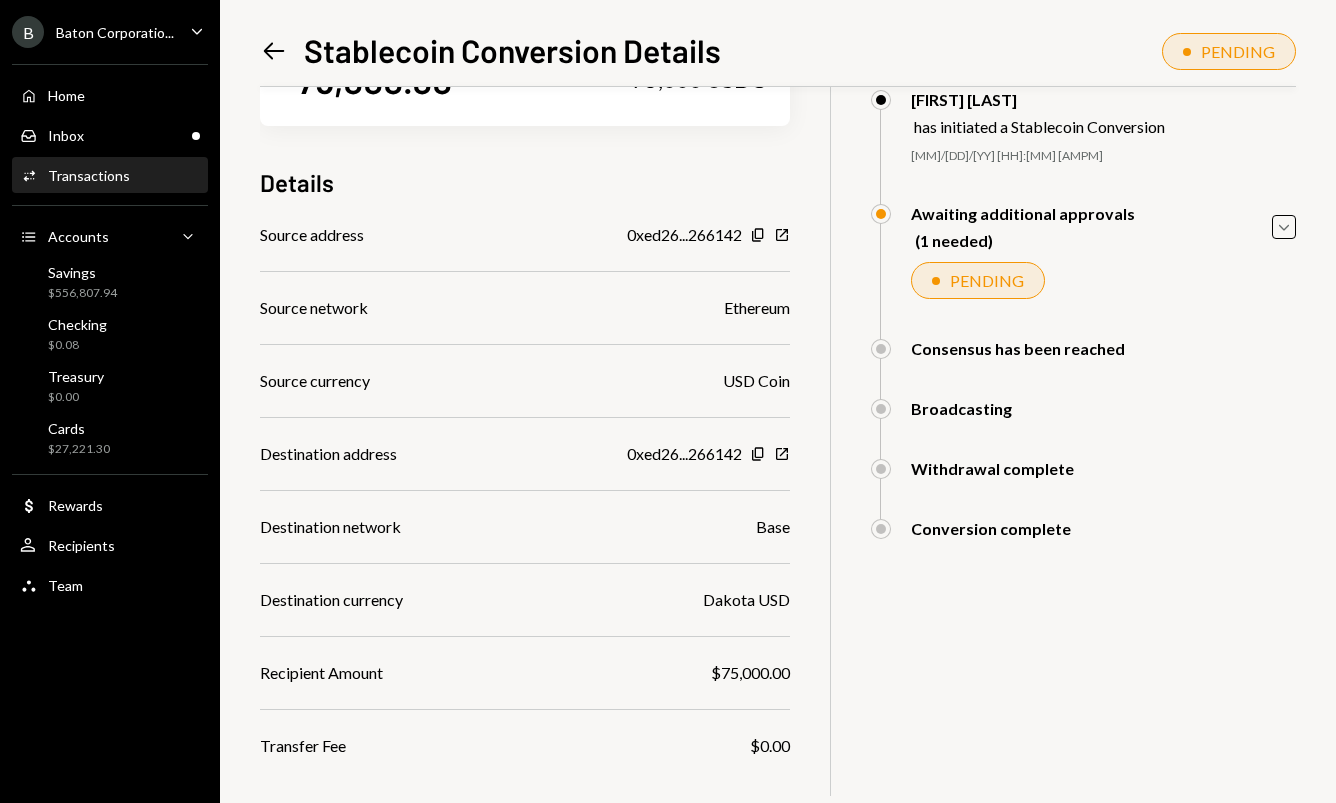 scroll, scrollTop: 224, scrollLeft: 0, axis: vertical 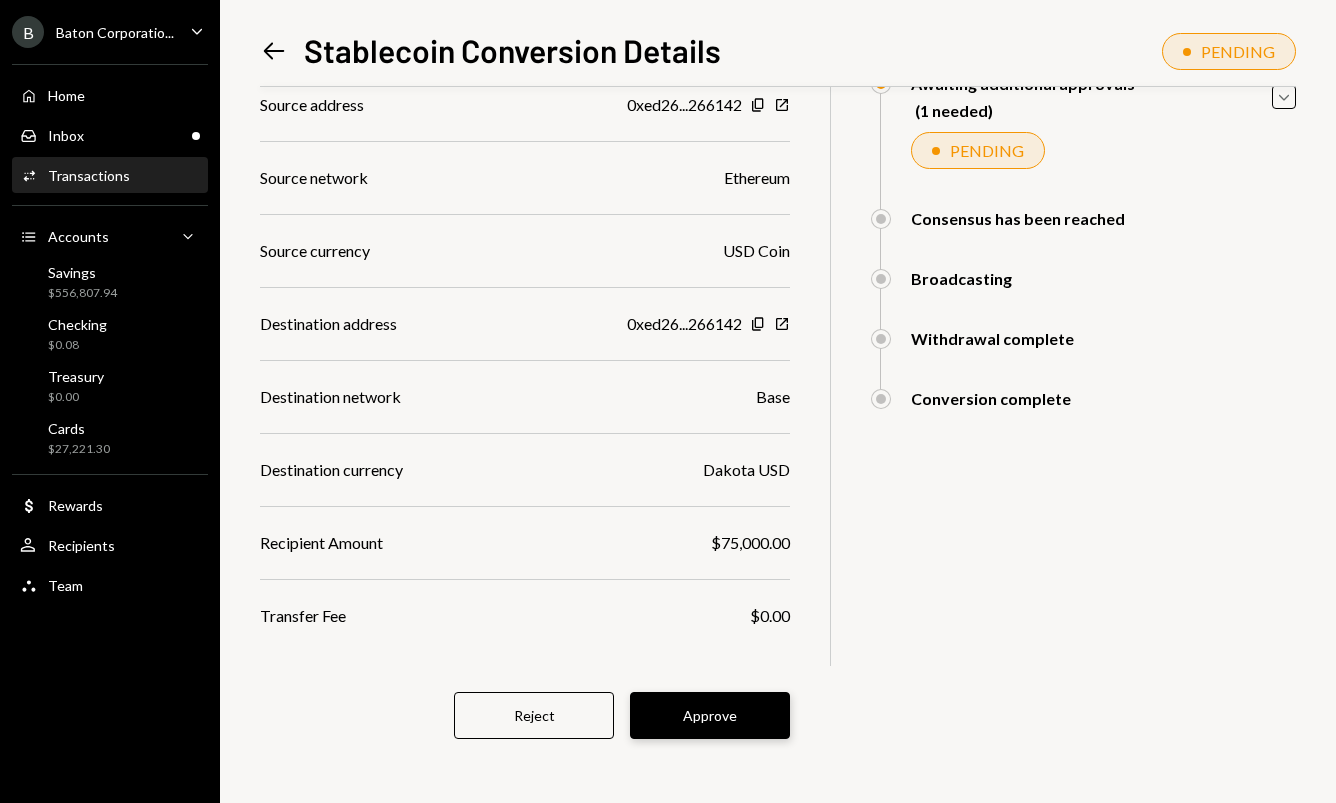 click on "Approve" at bounding box center [710, 715] 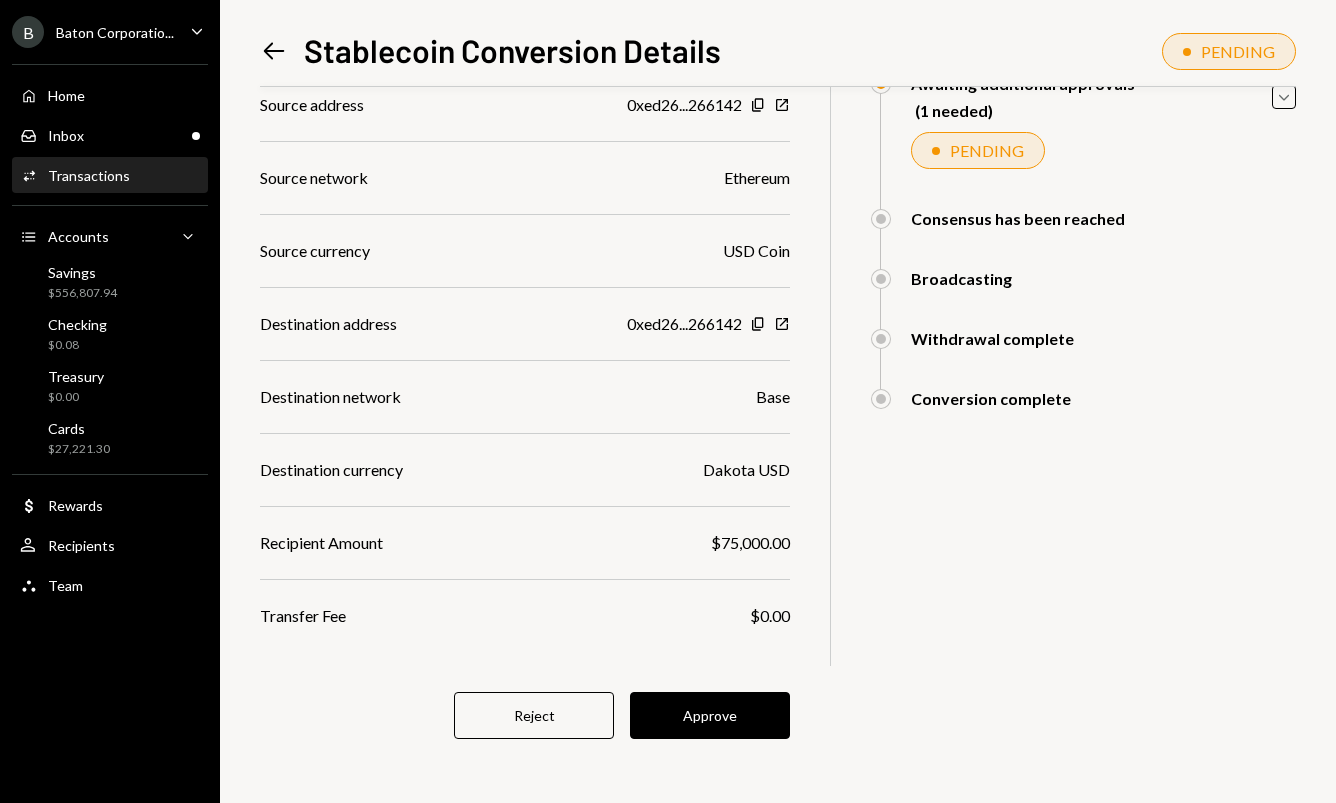 scroll, scrollTop: 87, scrollLeft: 0, axis: vertical 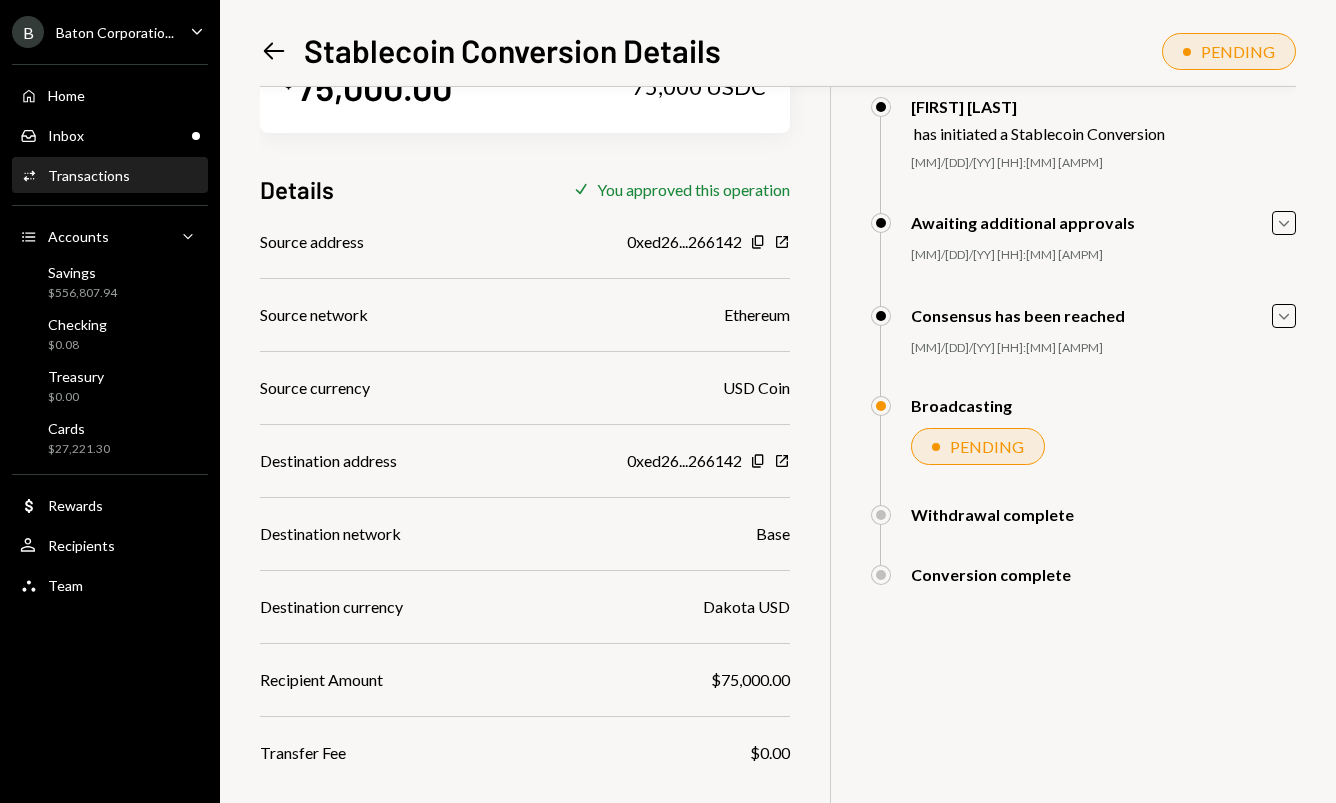 click on "Withdrawal complete" at bounding box center [1038, 106] 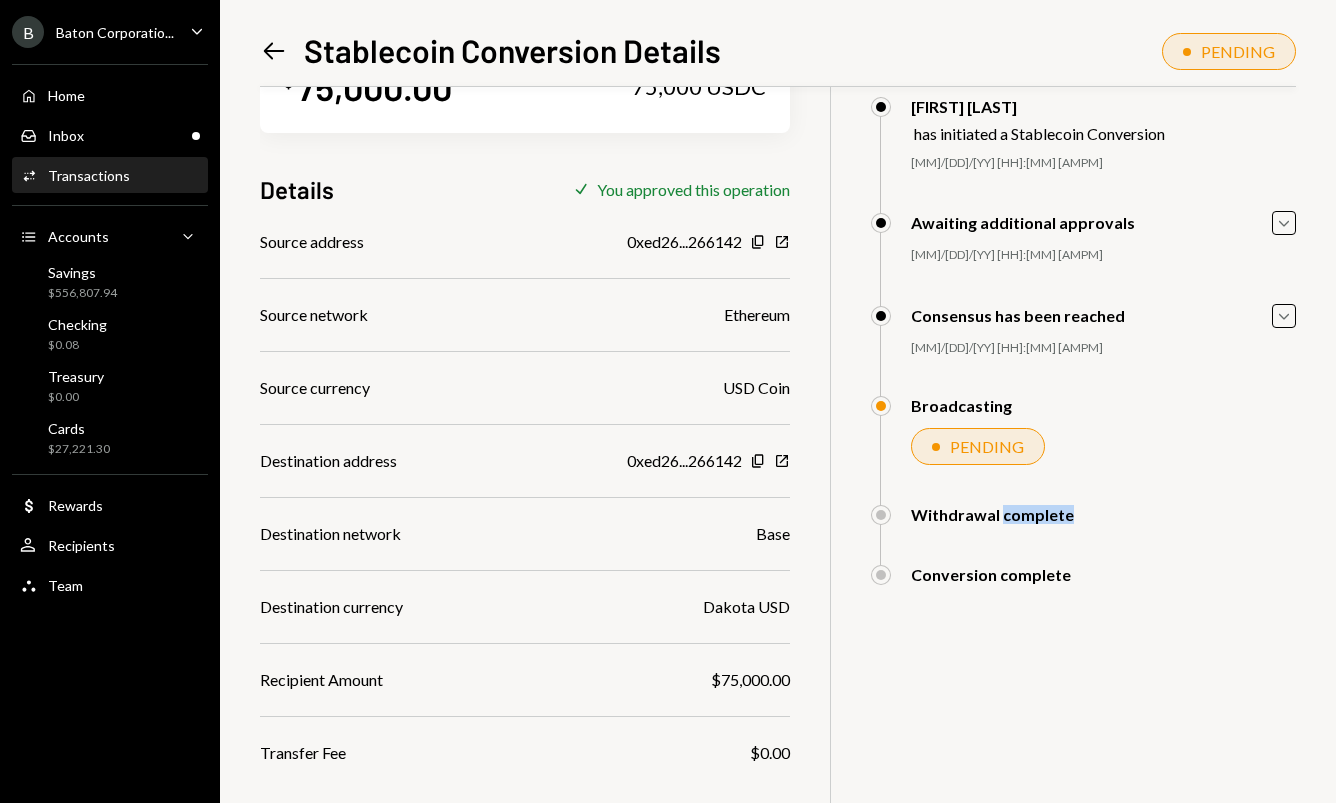 click on "Withdrawal complete" at bounding box center (1038, 106) 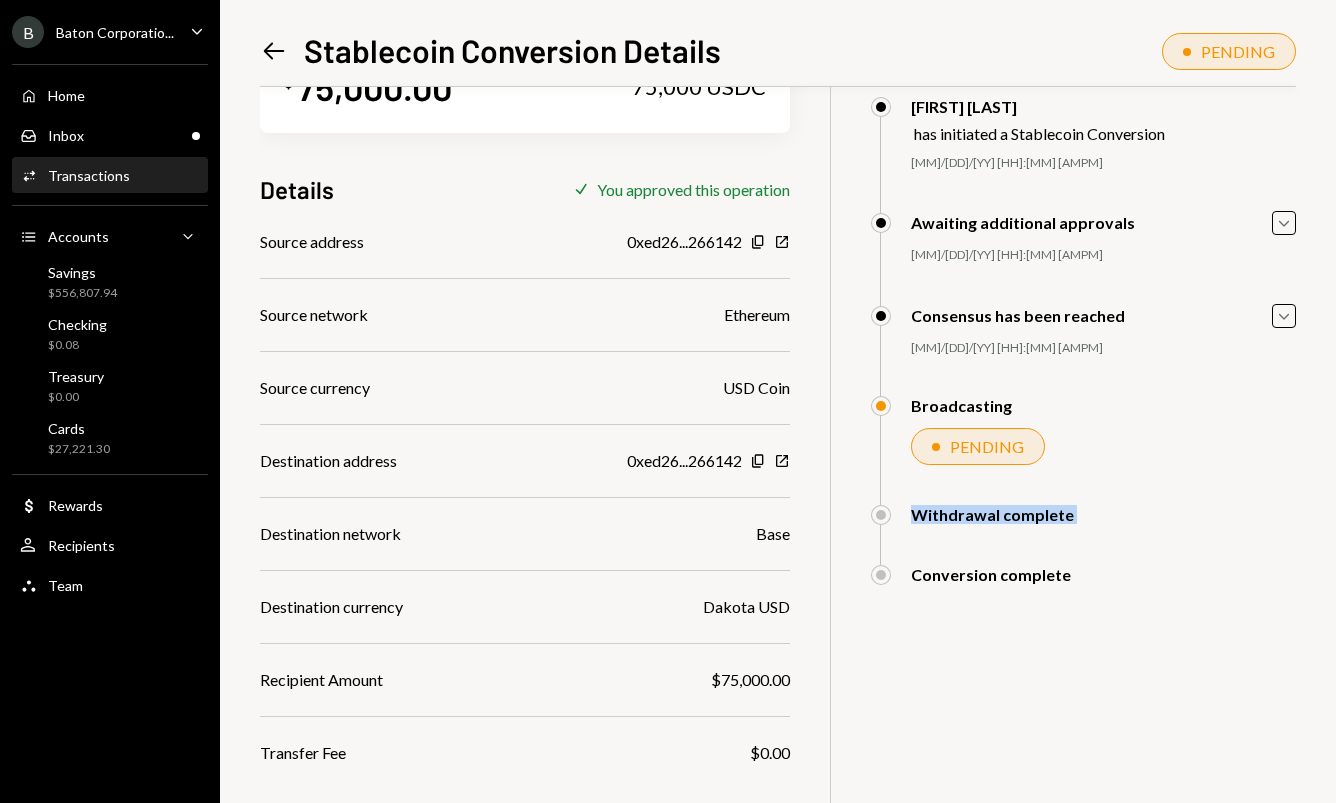 click on "Withdrawal complete" at bounding box center (1038, 106) 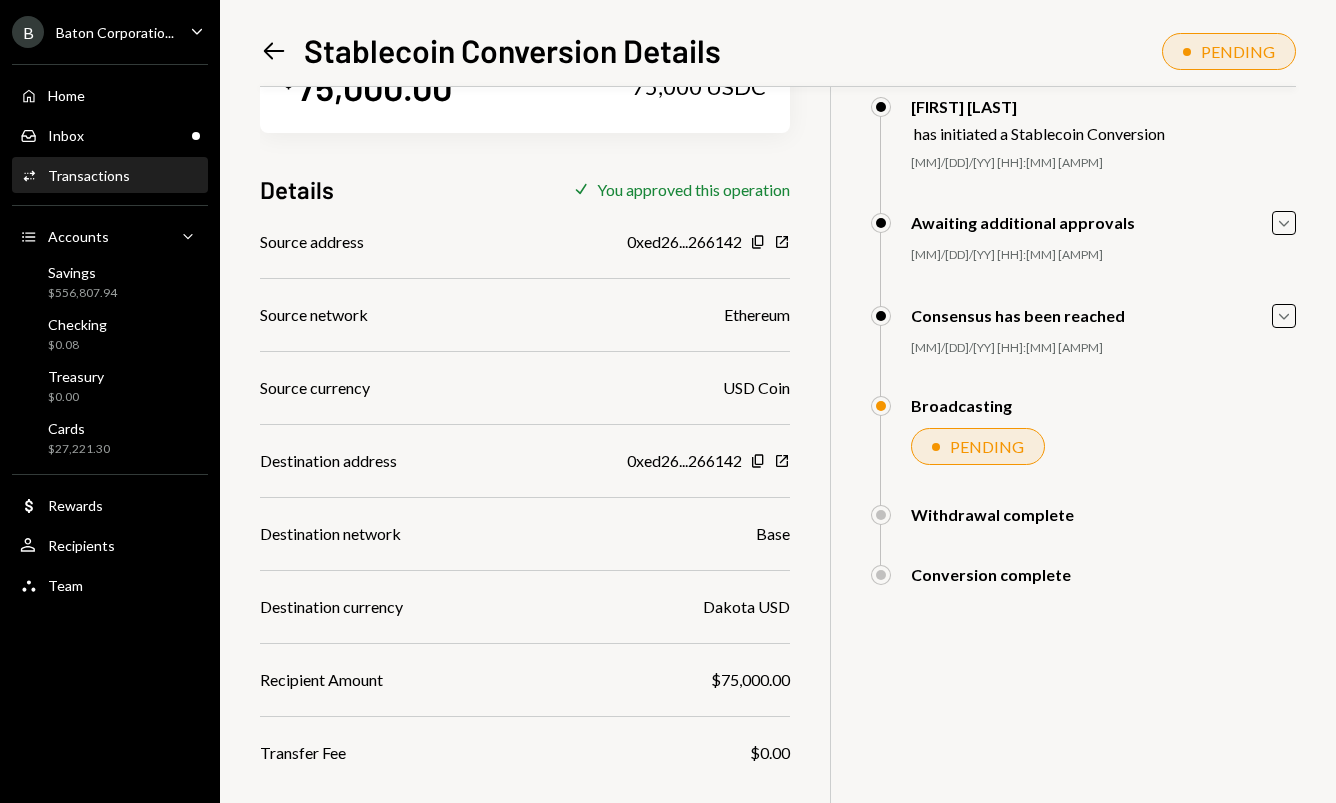click on "Conversion complete" at bounding box center [1038, 106] 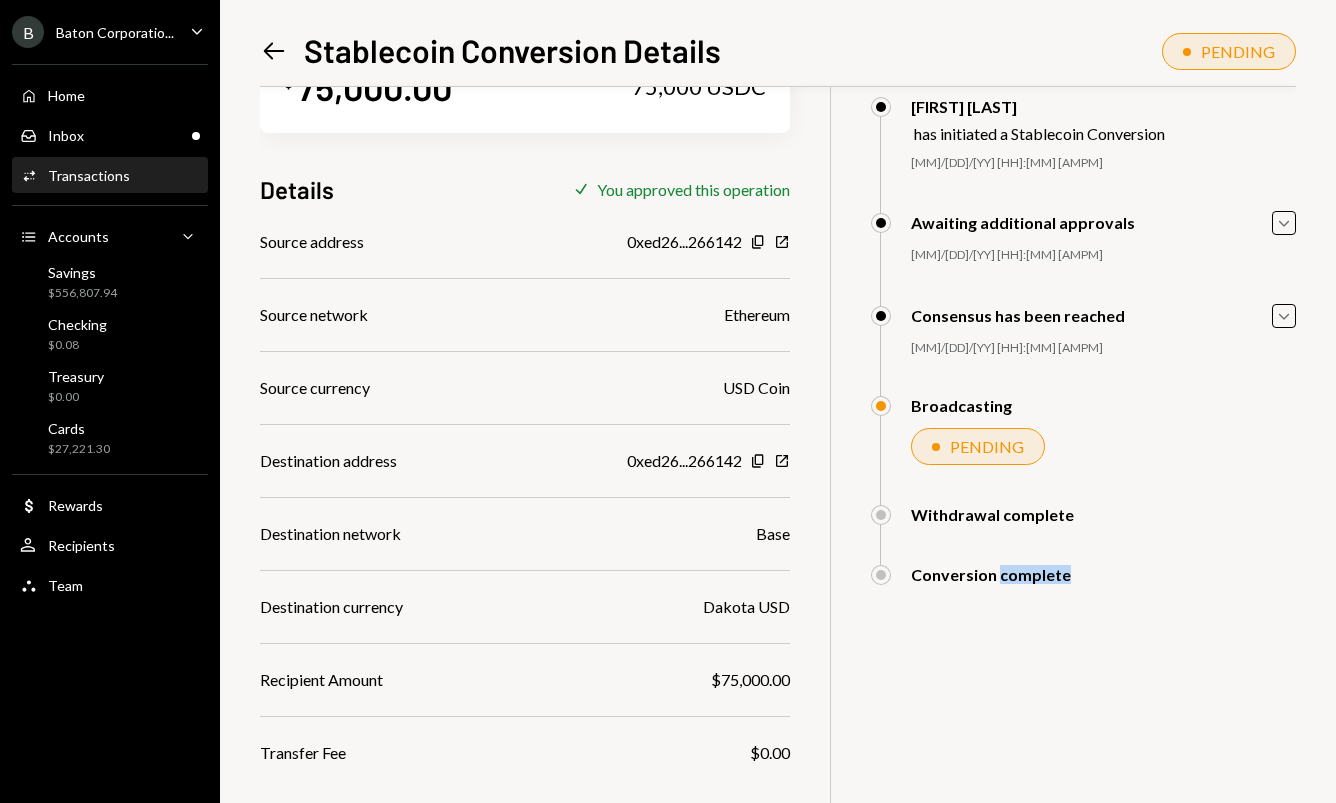 click on "Conversion complete" at bounding box center (1038, 106) 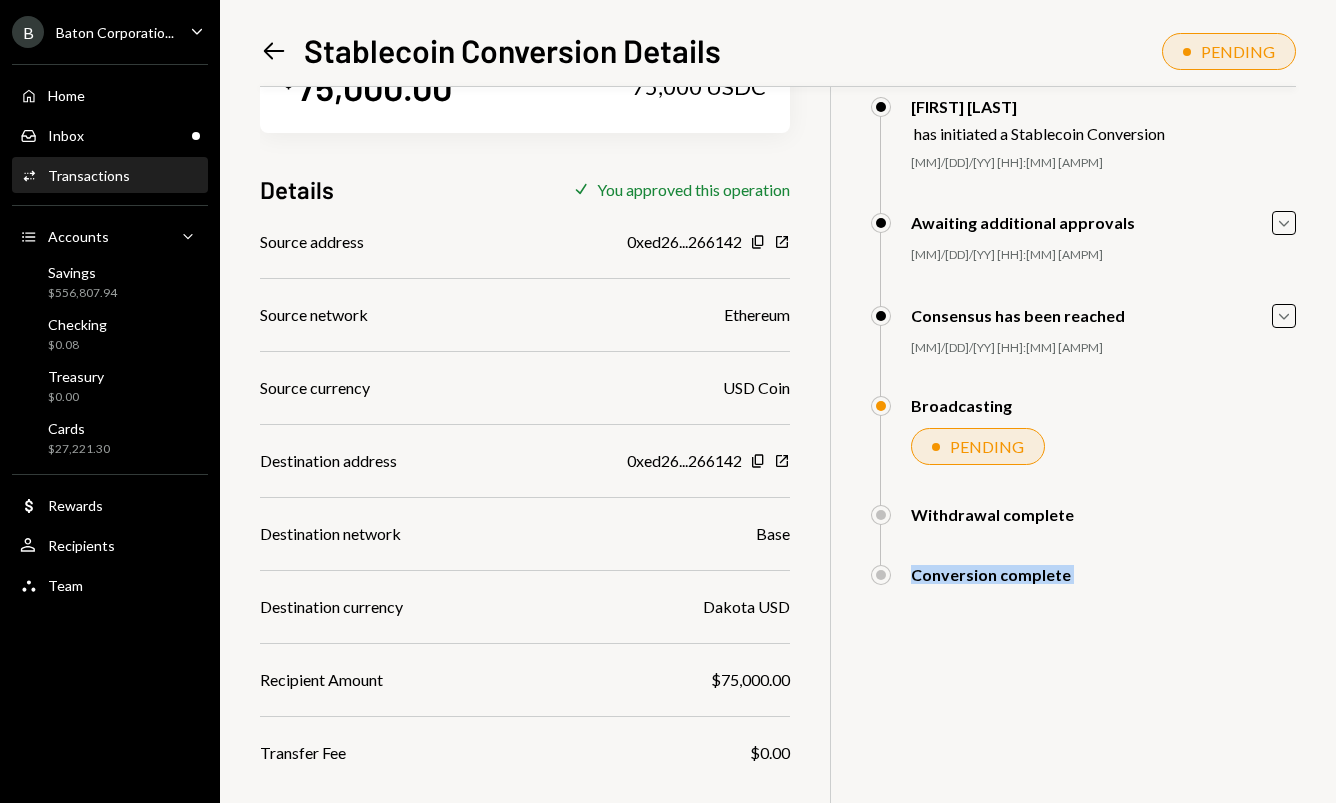 click on "Conversion complete" at bounding box center (1038, 106) 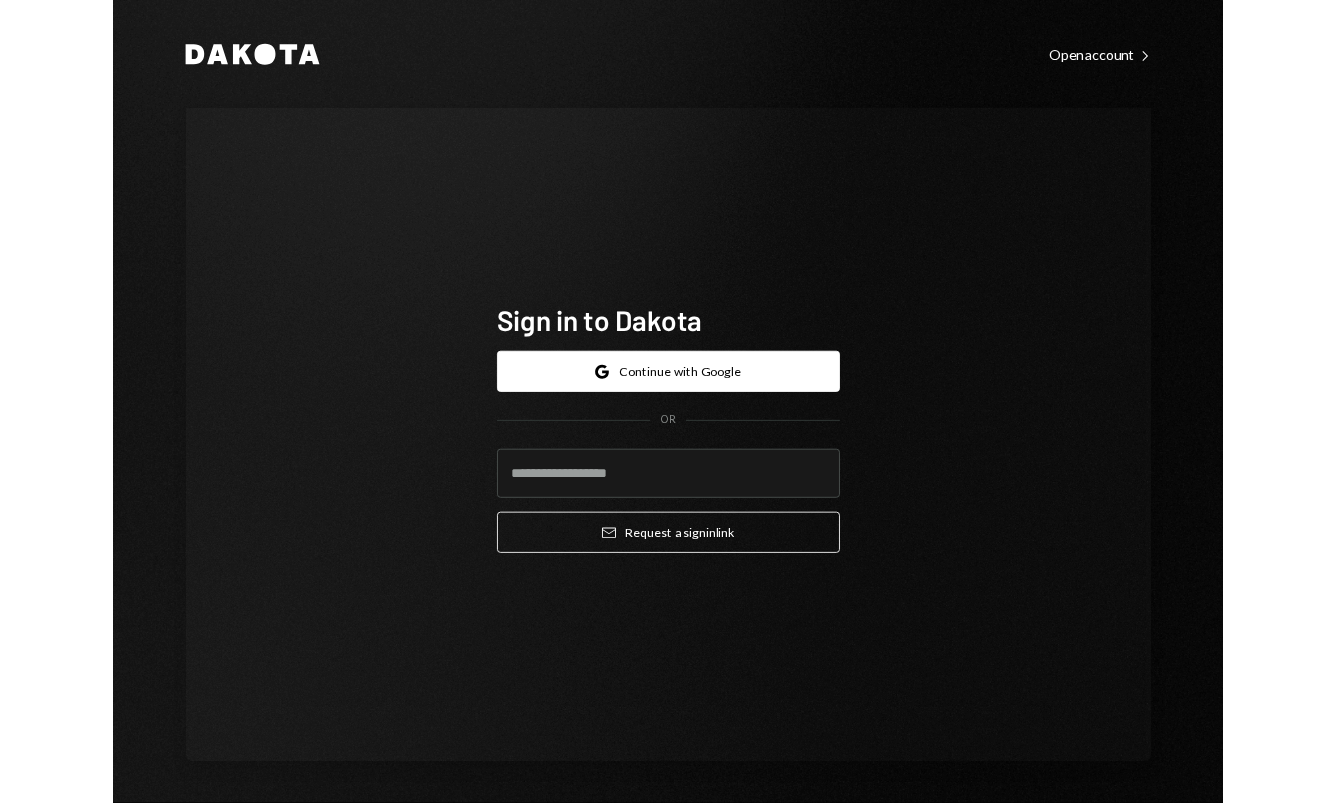 scroll, scrollTop: 0, scrollLeft: 0, axis: both 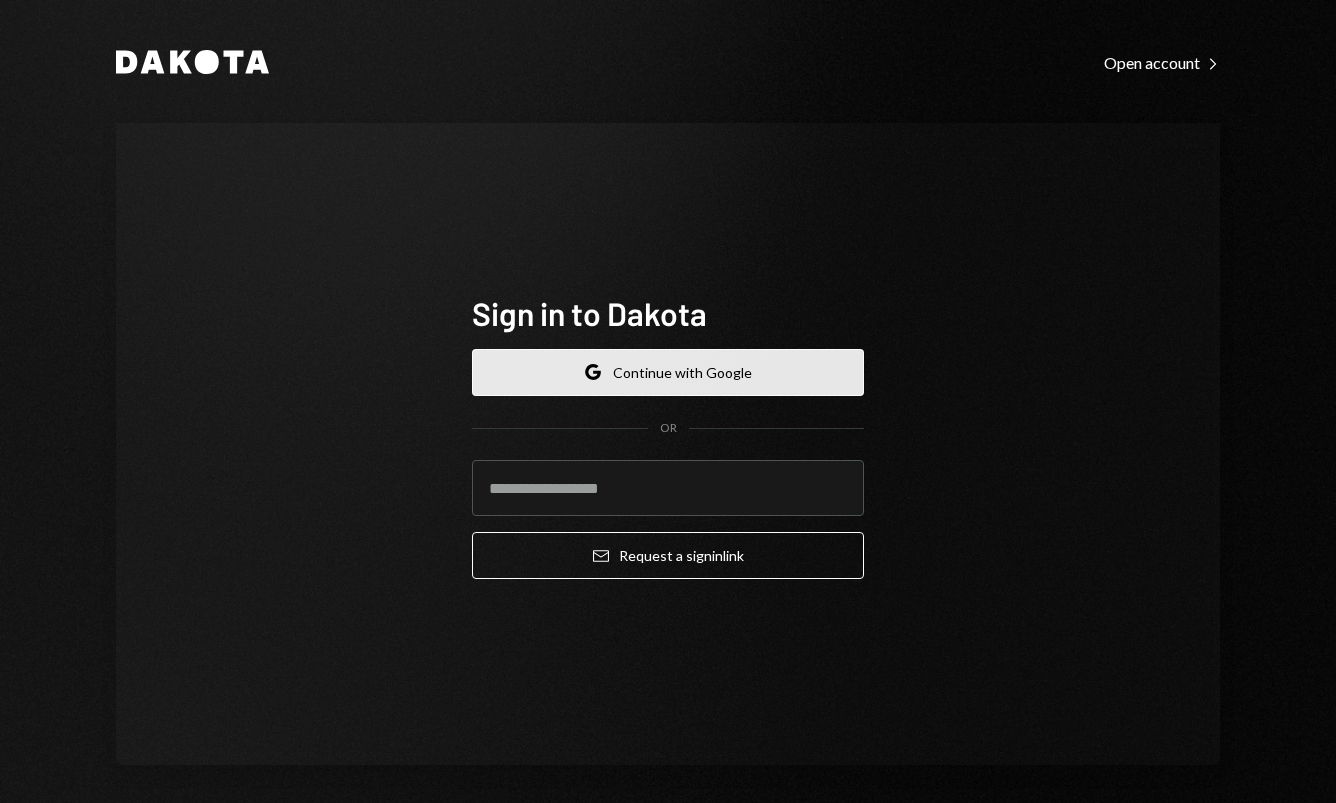 click on "Google  Continue with Google" at bounding box center [668, 372] 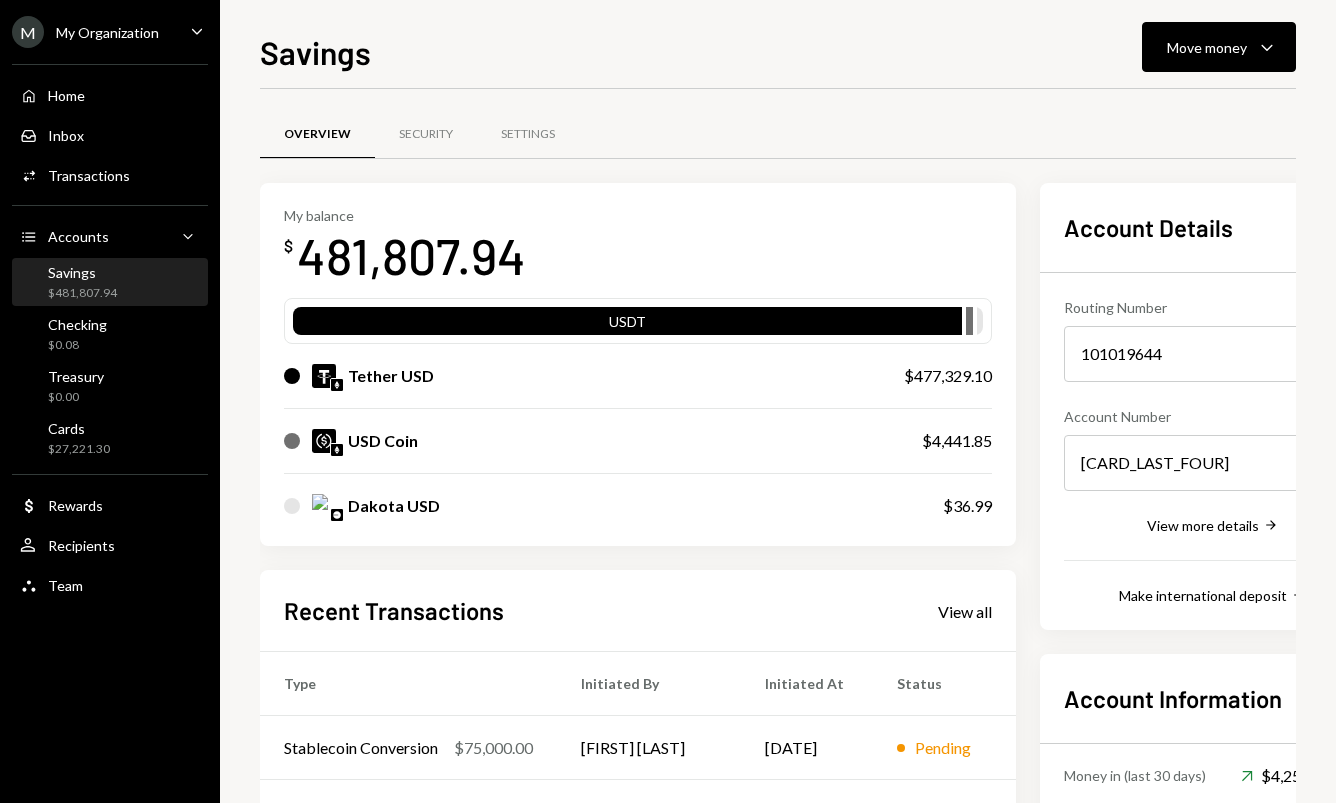 scroll, scrollTop: 0, scrollLeft: 0, axis: both 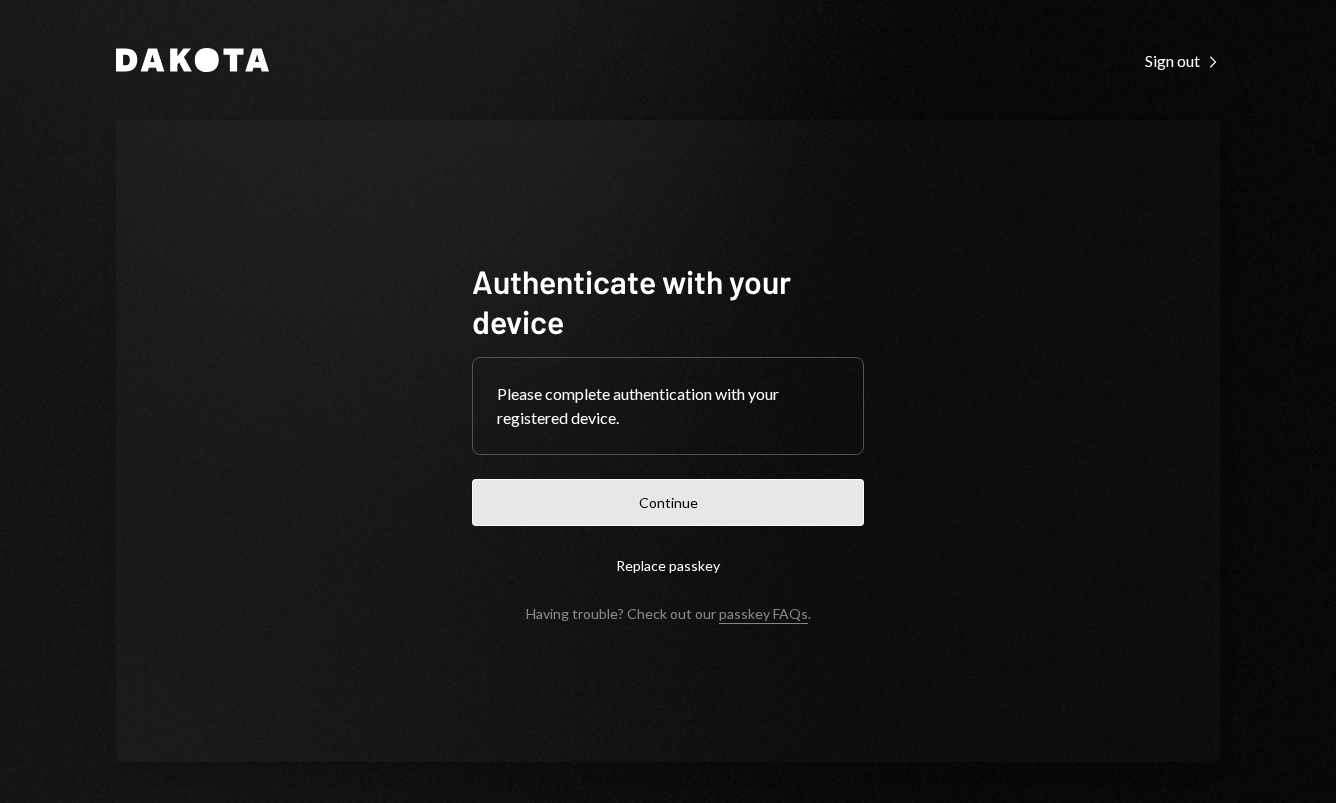 click on "Continue" at bounding box center [668, 502] 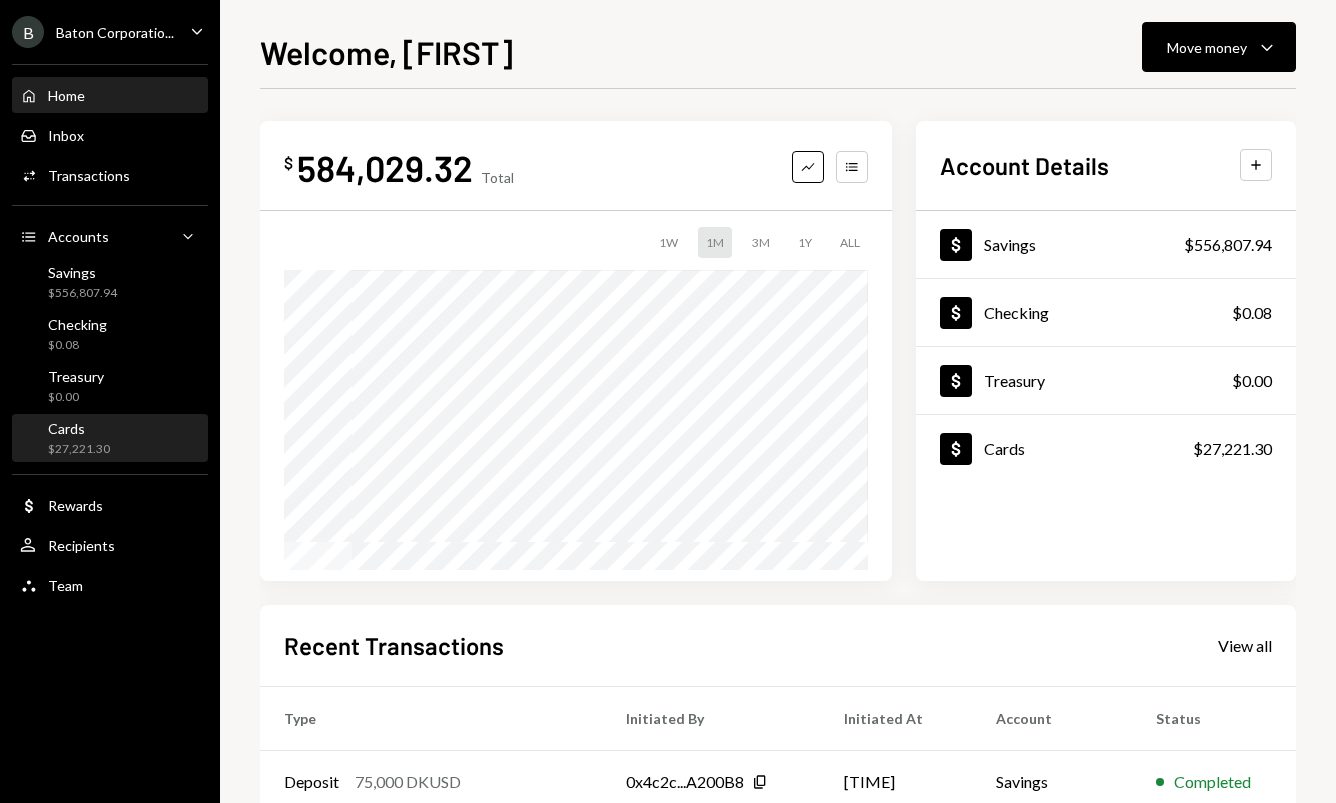 click on "$27,221.30" at bounding box center [79, 449] 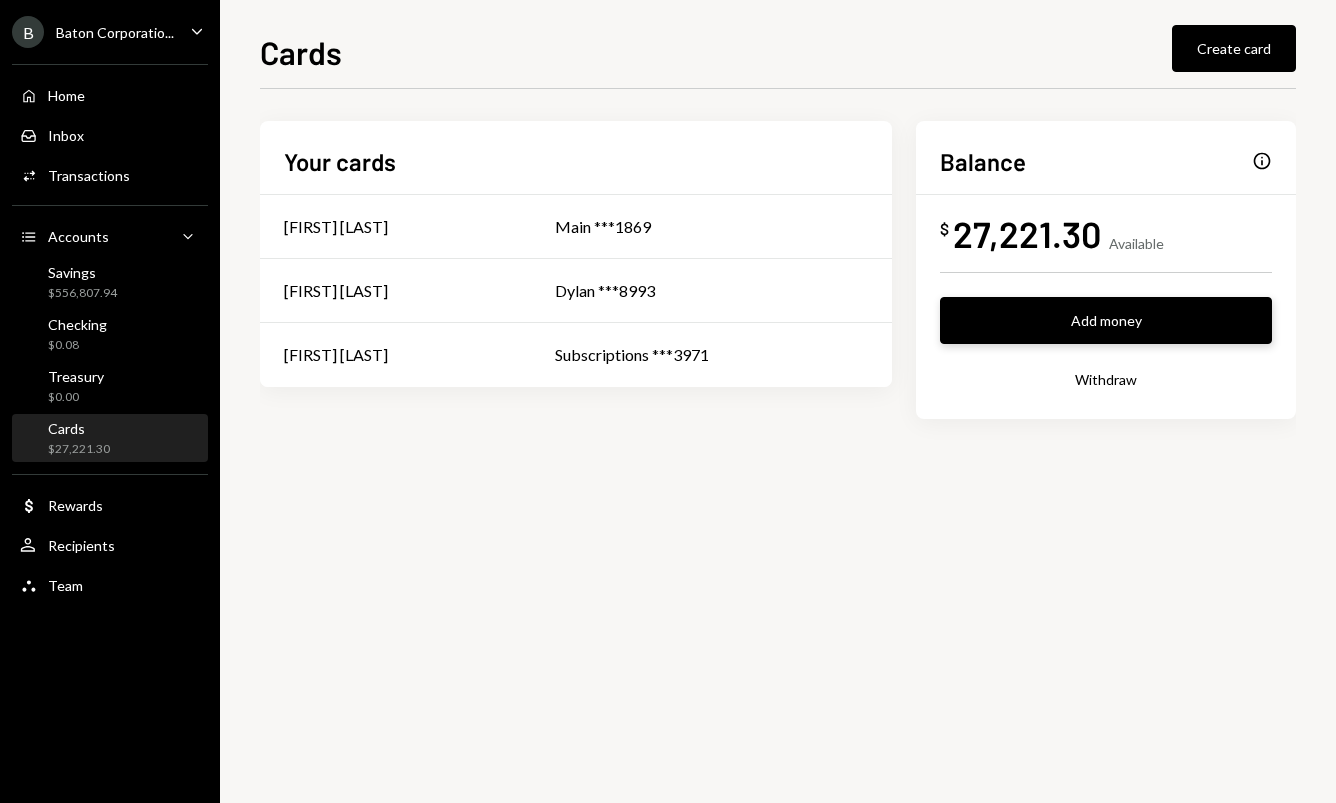 click on "Add money" at bounding box center (1106, 320) 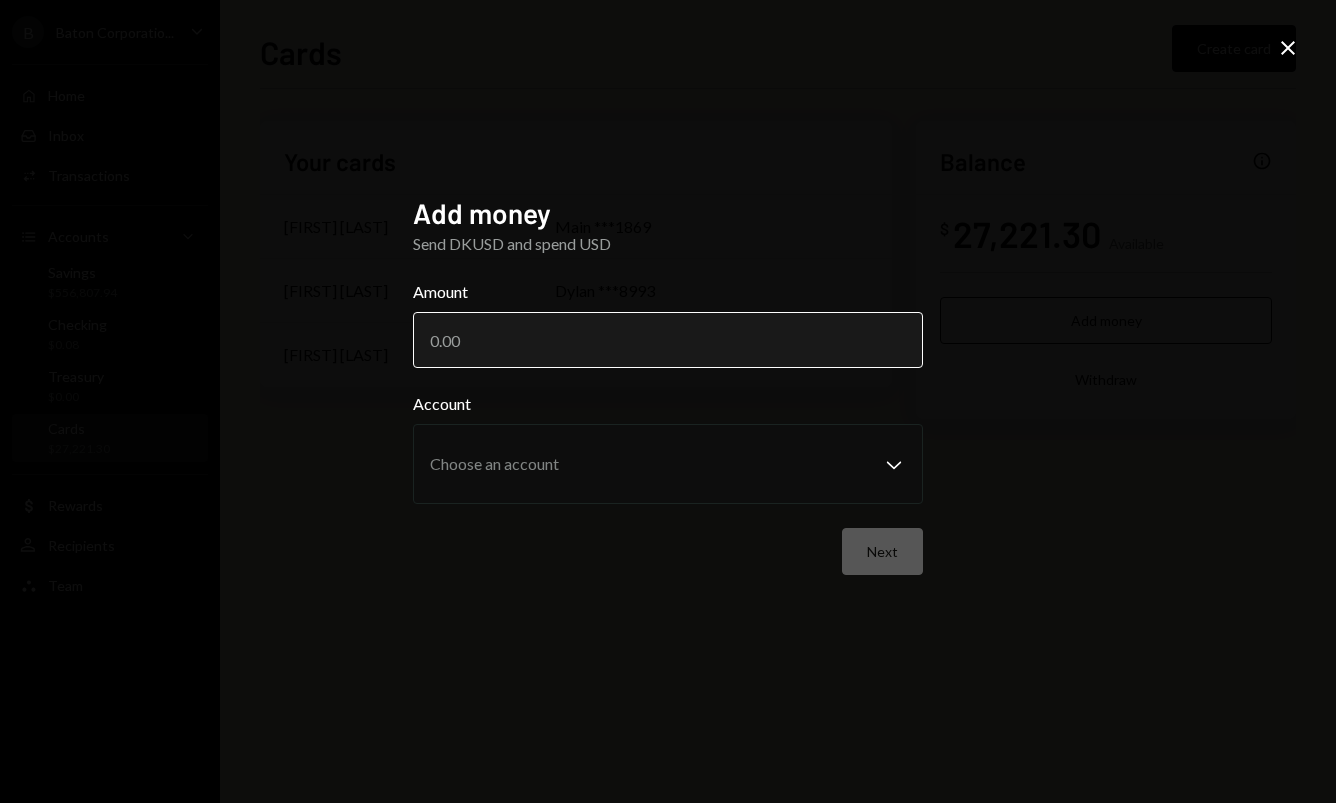 click on "Amount" at bounding box center (668, 340) 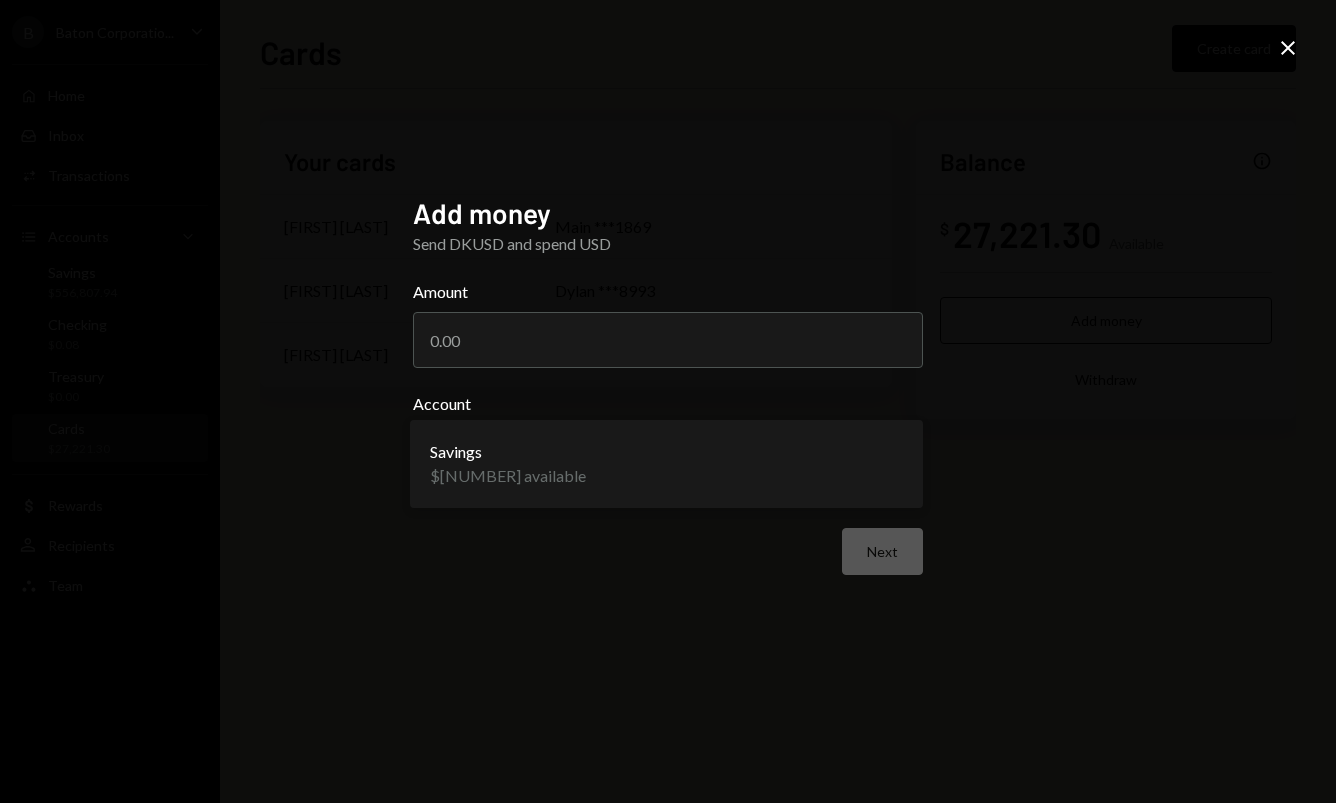 click on "**********" at bounding box center (668, 401) 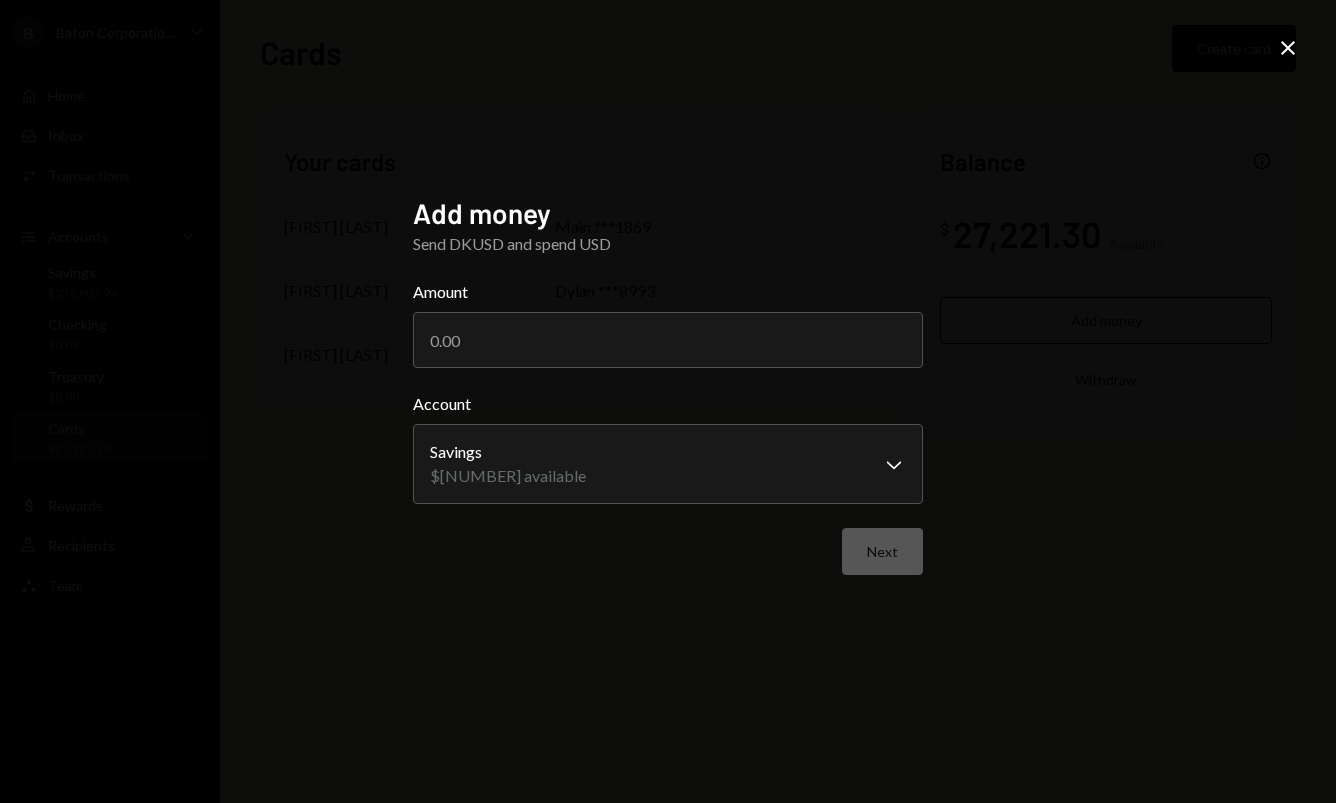 click on "**********" at bounding box center (668, 401) 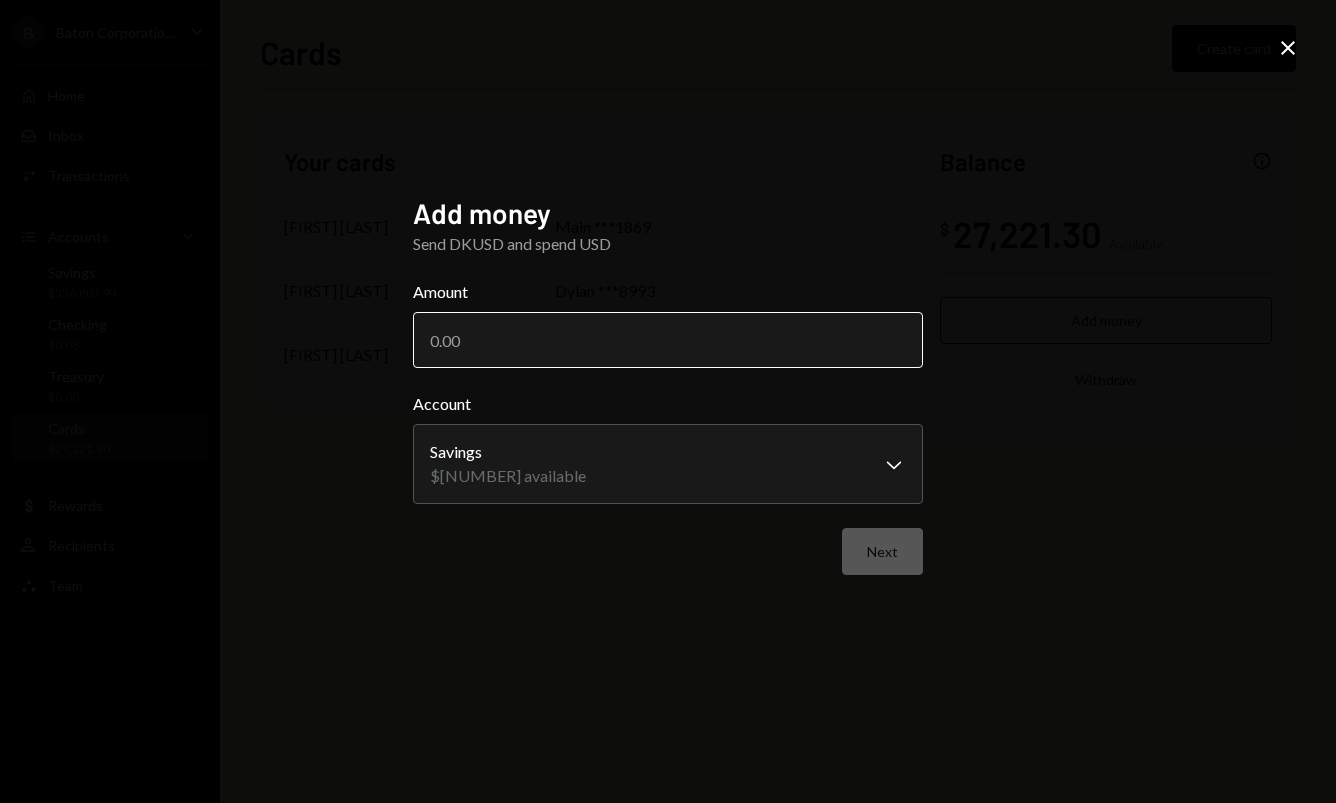 click on "Amount" at bounding box center [668, 340] 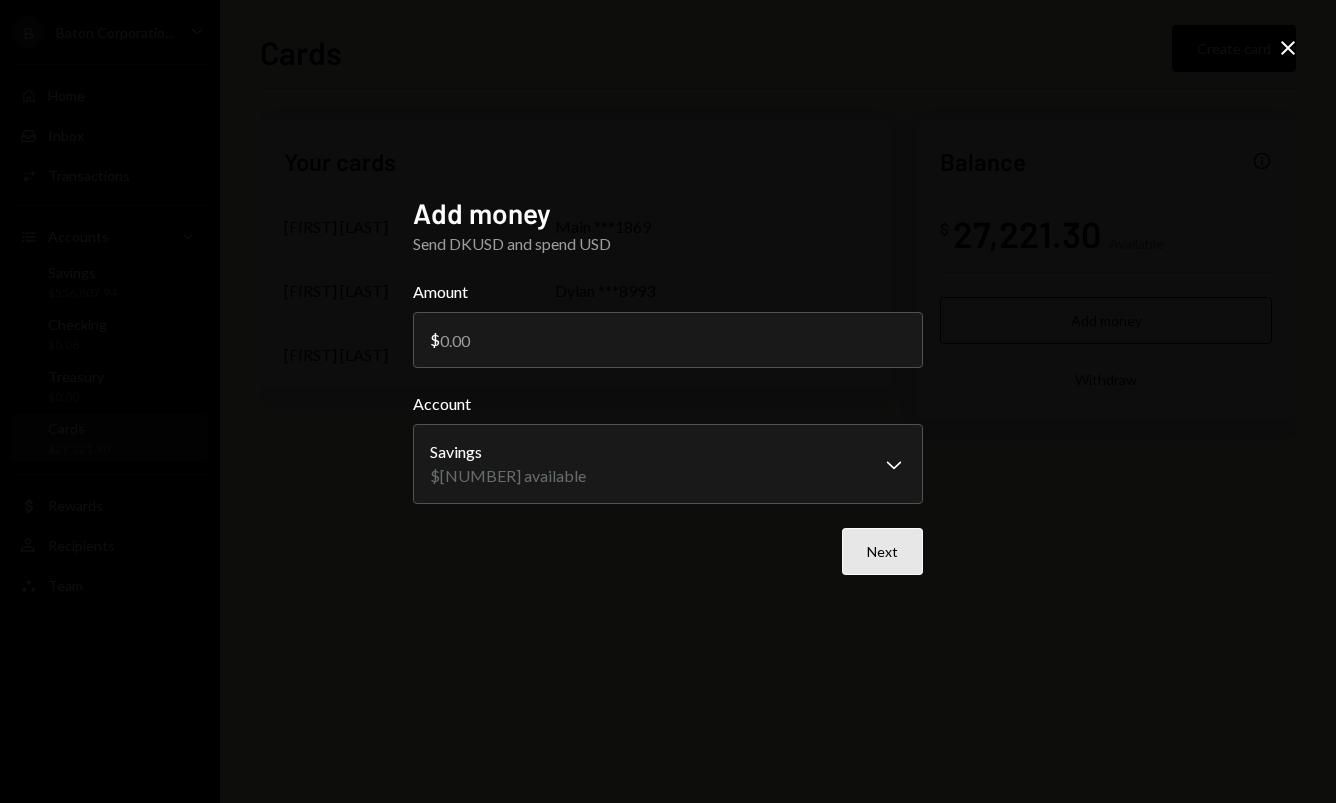 type on "[NUMBER]" 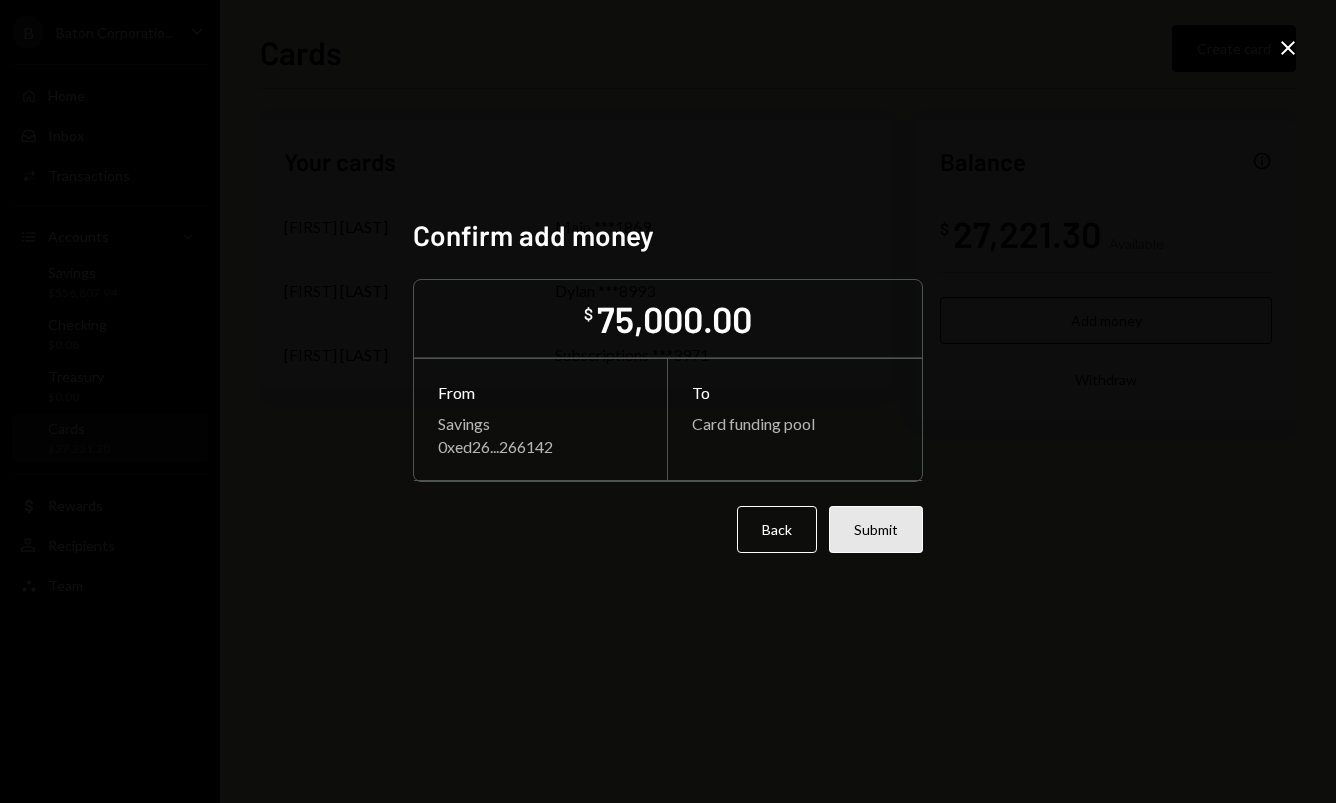 click on "Submit" at bounding box center [876, 529] 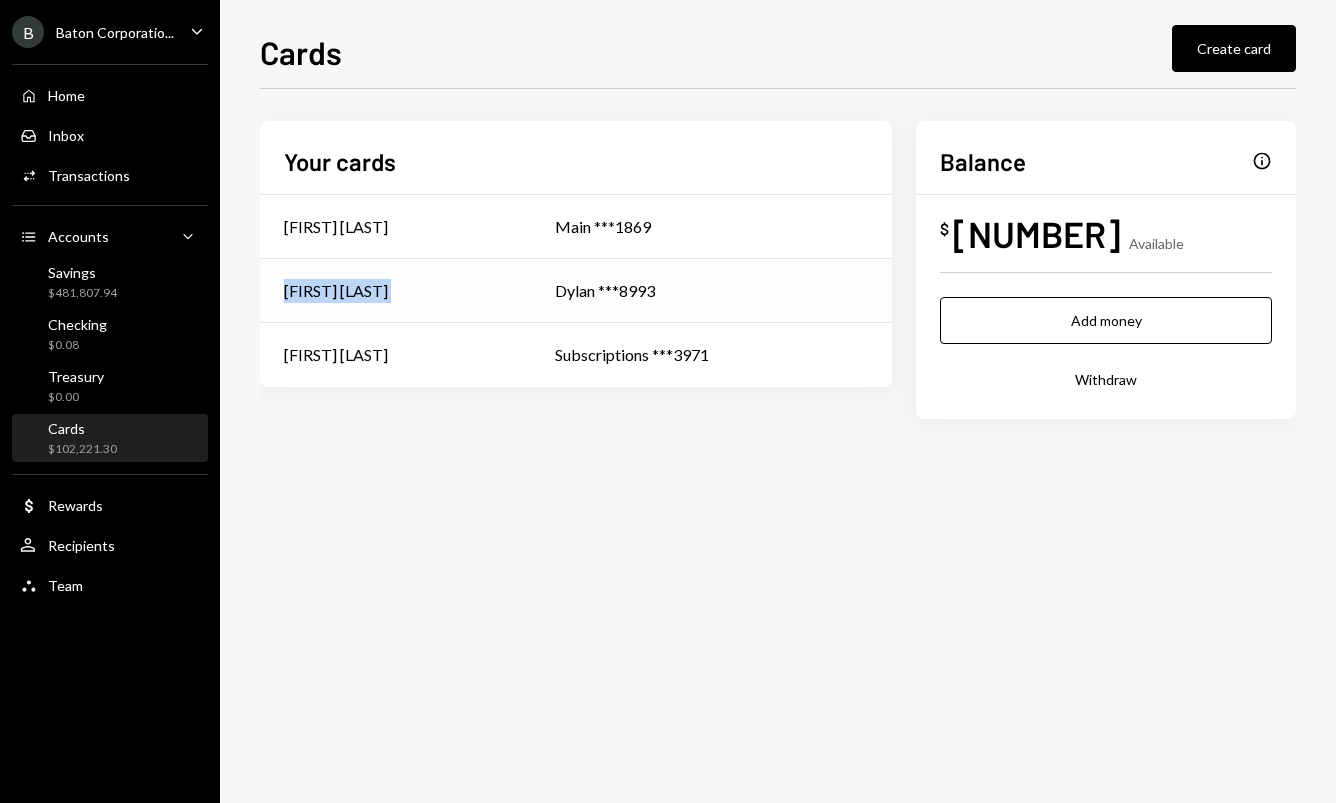 drag, startPoint x: 642, startPoint y: 226, endPoint x: 636, endPoint y: 272, distance: 46.389652 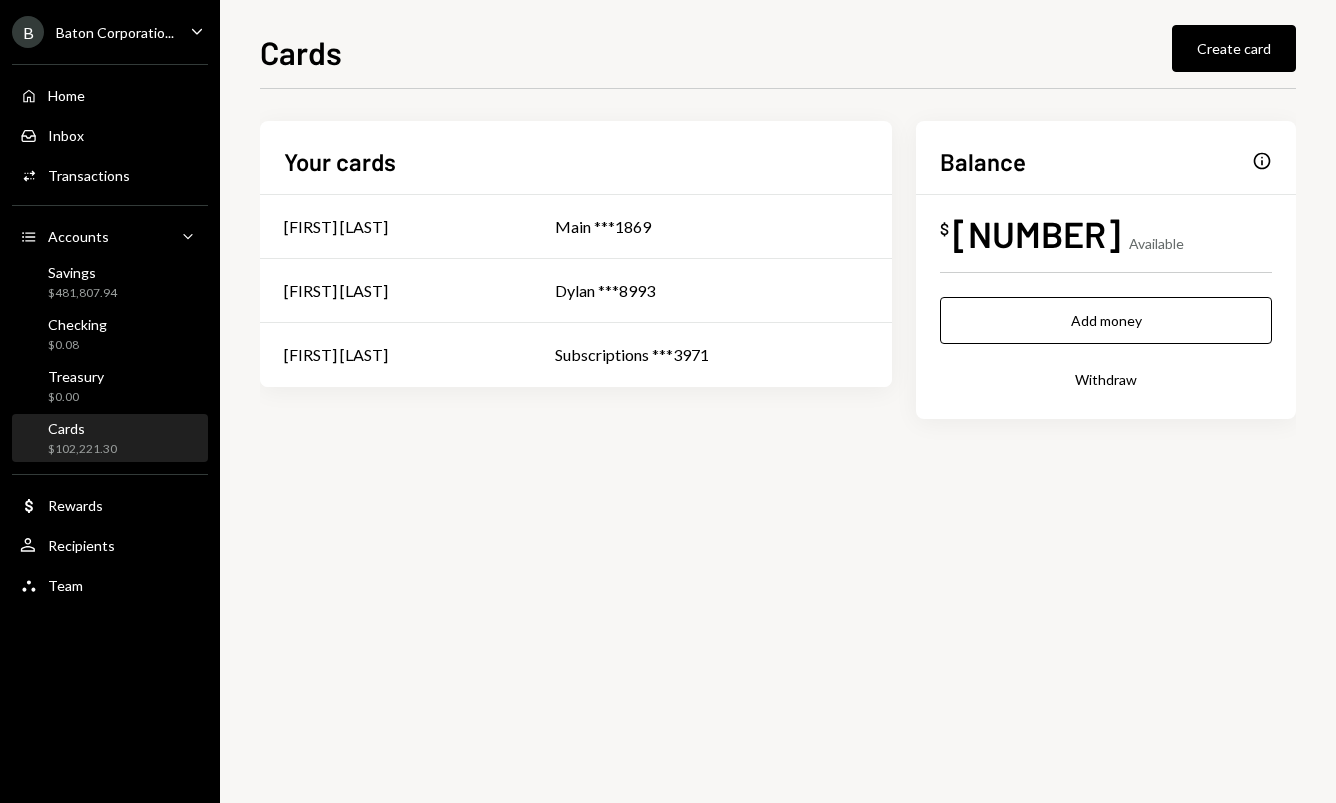 click on "Your cards [FIRST] [LAST] Main  ***1869 [FIRST] [LAST] [FIRST]  ***8993 [FIRST] [LAST] Subscriptions  ***3971 Balance Info $ [NUMBER] Available Add money Withdraw" at bounding box center (778, 270) 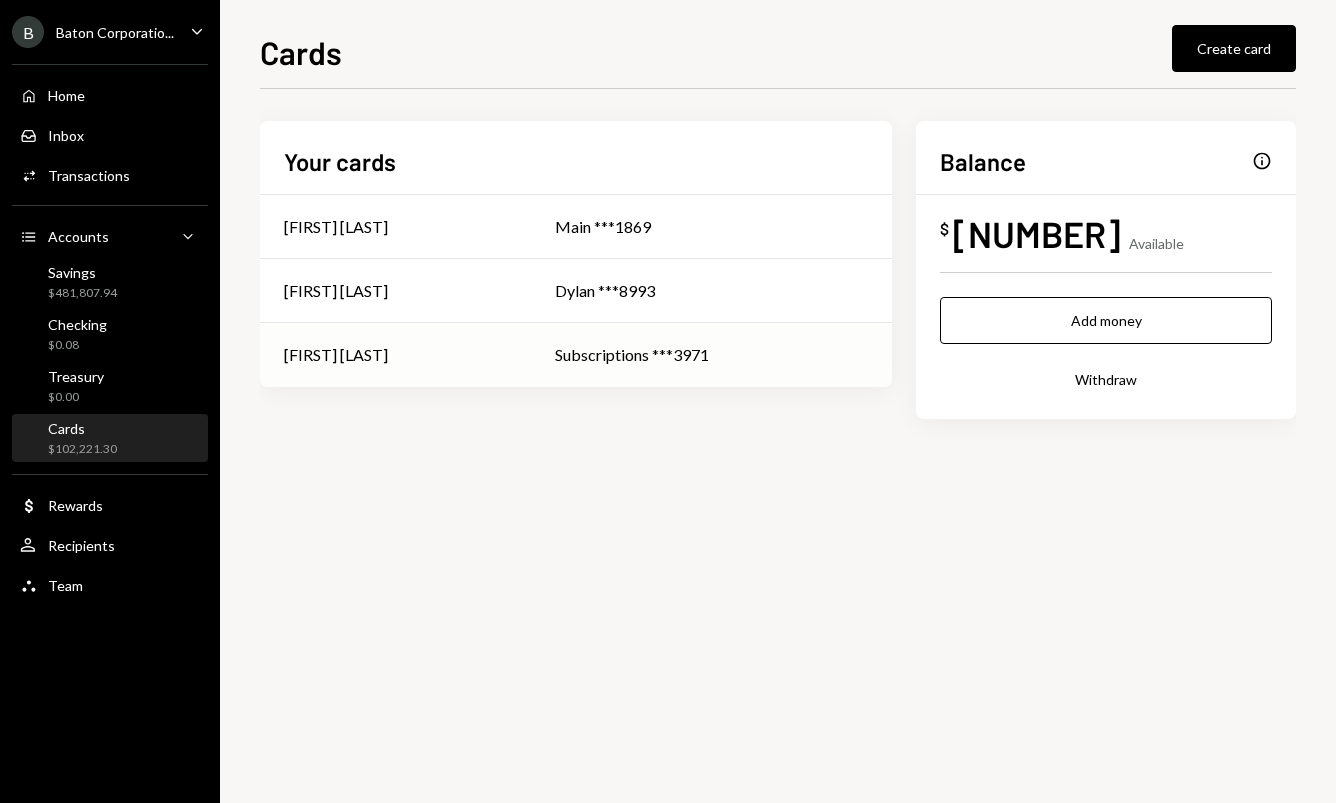 click on "Subscriptions  ***3971" at bounding box center (711, 227) 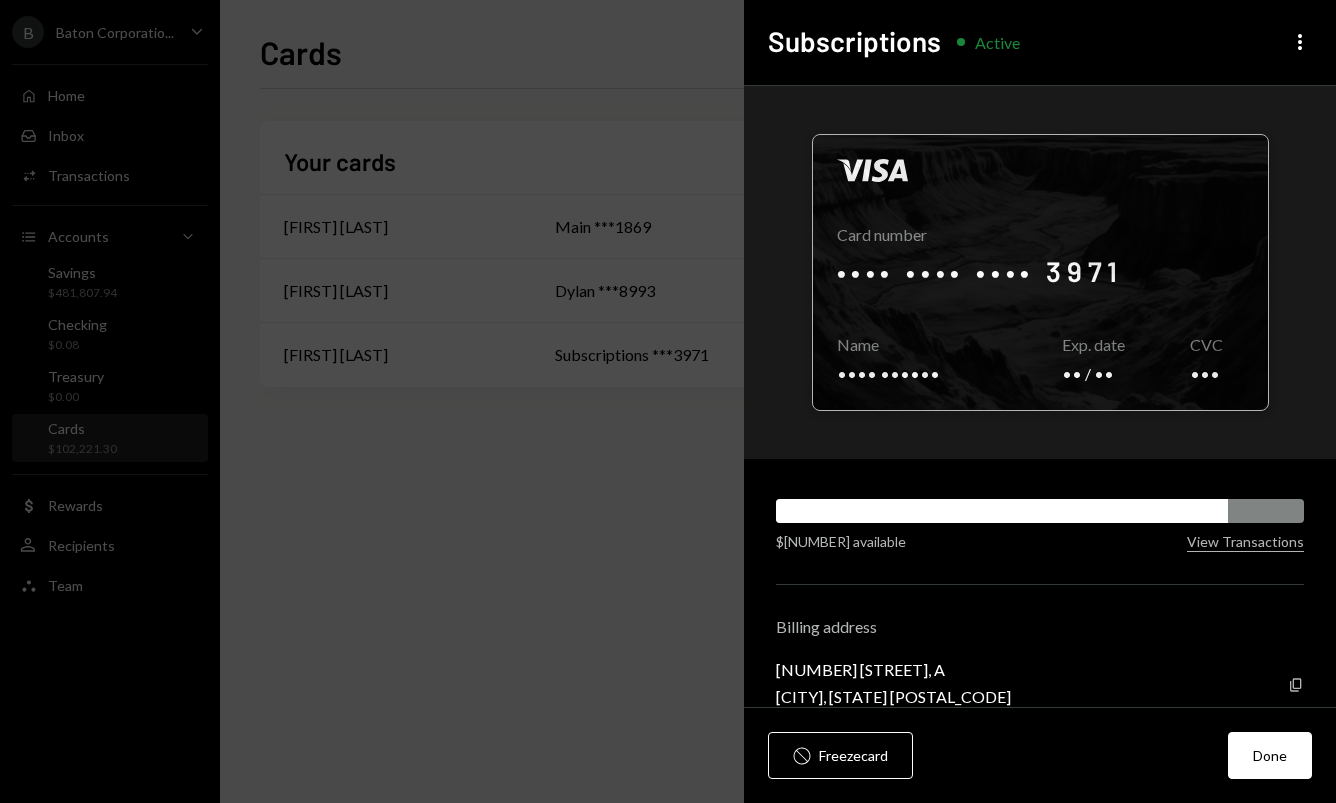 click at bounding box center [1040, 272] 